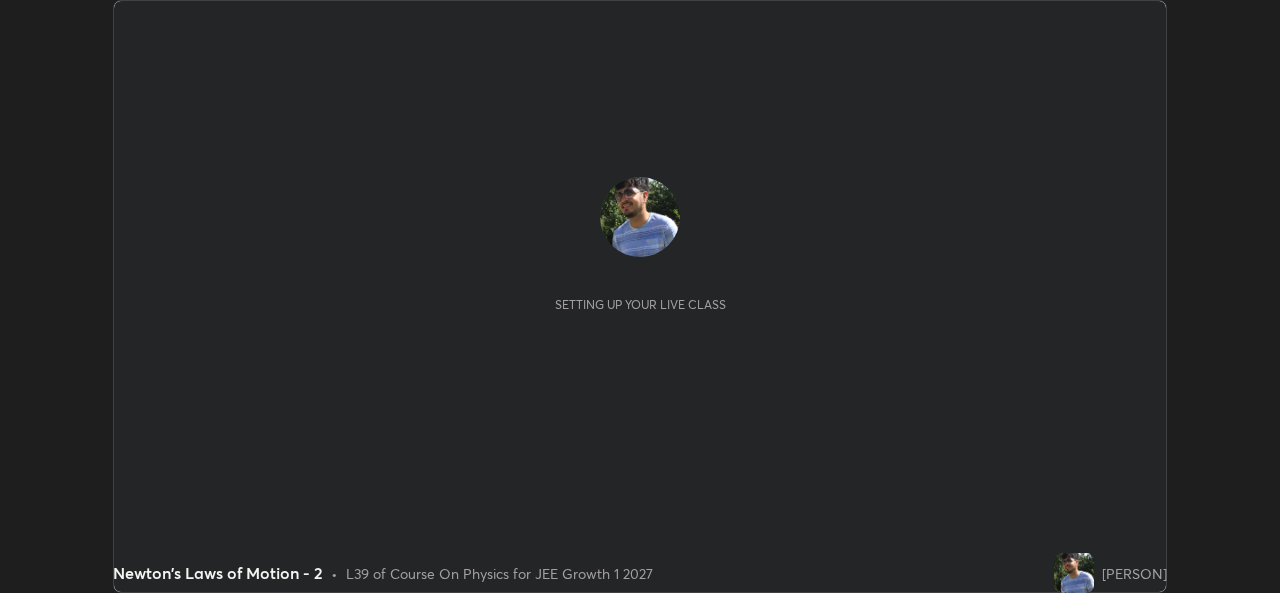 scroll, scrollTop: 0, scrollLeft: 0, axis: both 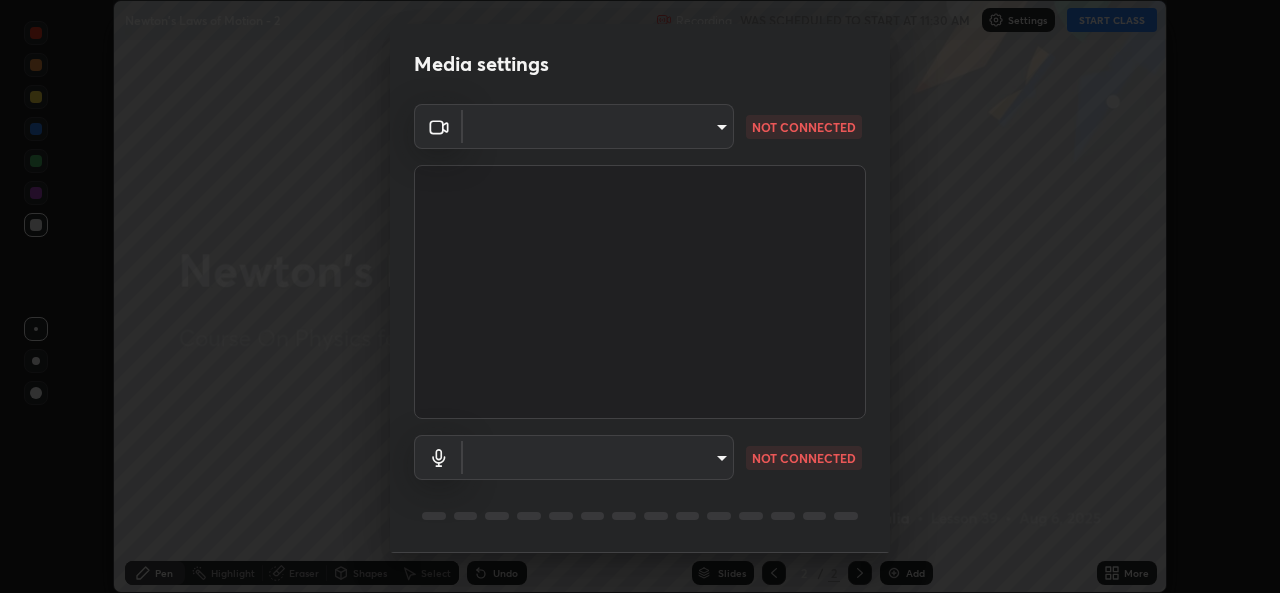 type on "a1b2d07a0d359bdce2feaa2af0cf5b47e3723935fd81a365c9f67d478f2ffc43" 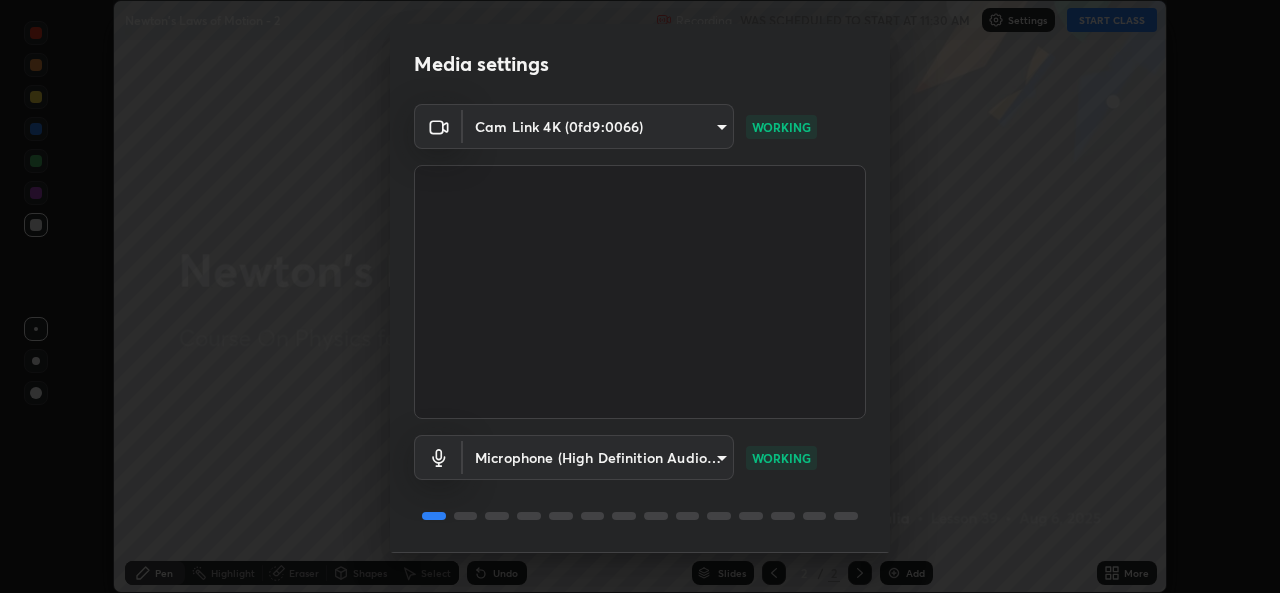 scroll, scrollTop: 63, scrollLeft: 0, axis: vertical 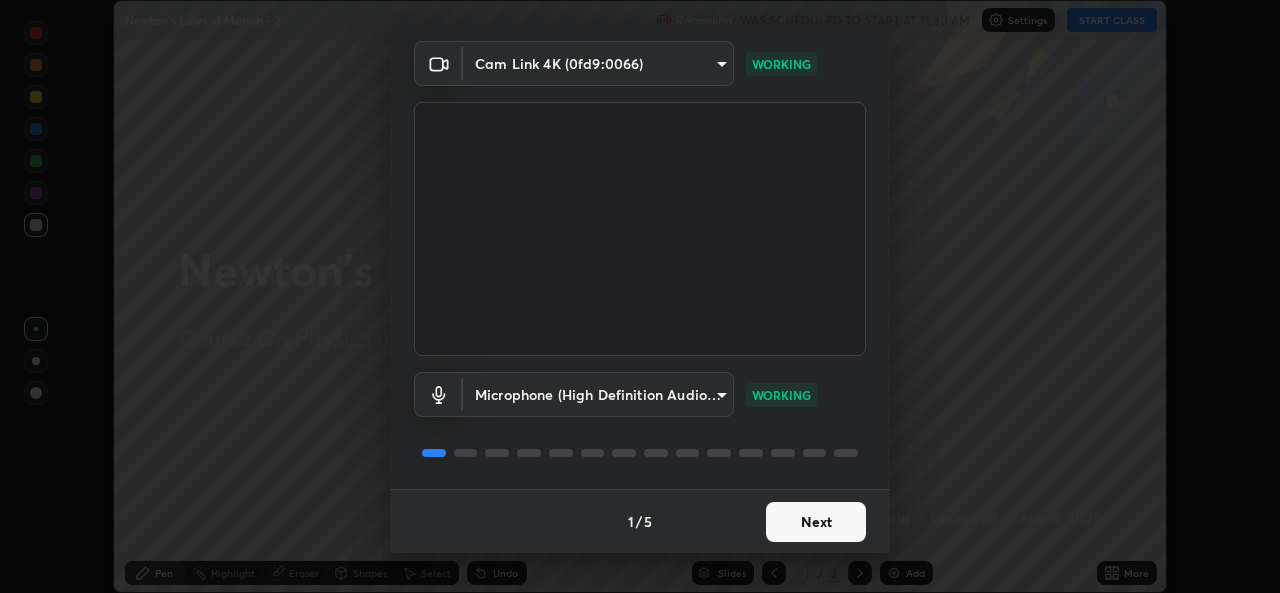 click on "Next" at bounding box center [816, 522] 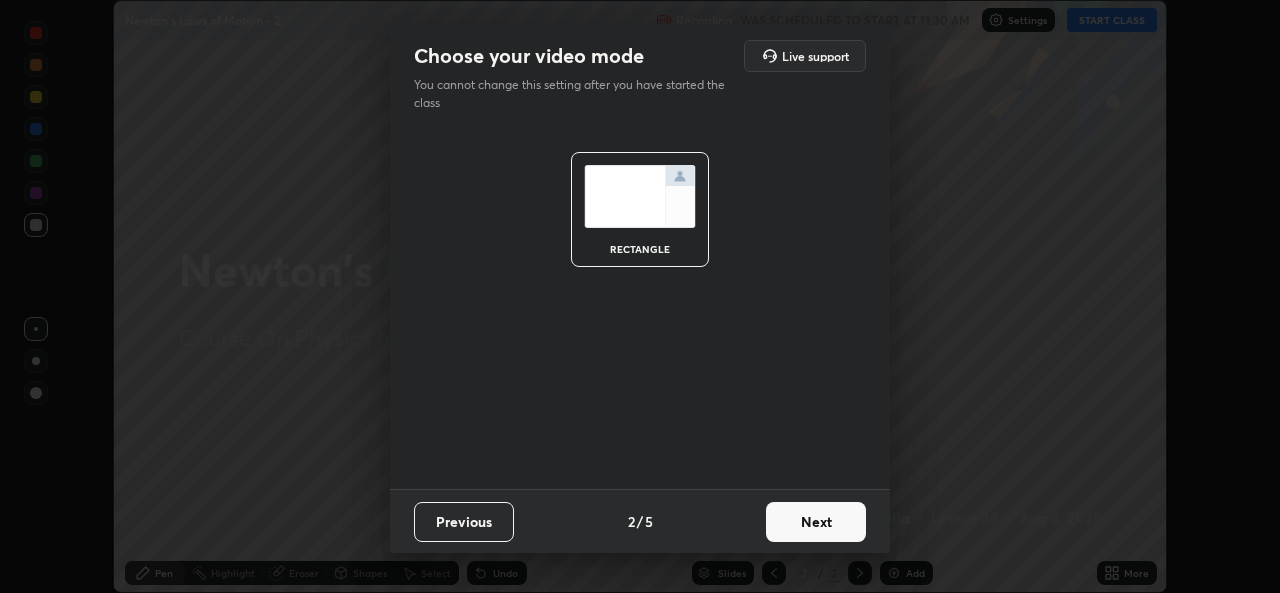 click on "Next" at bounding box center [816, 522] 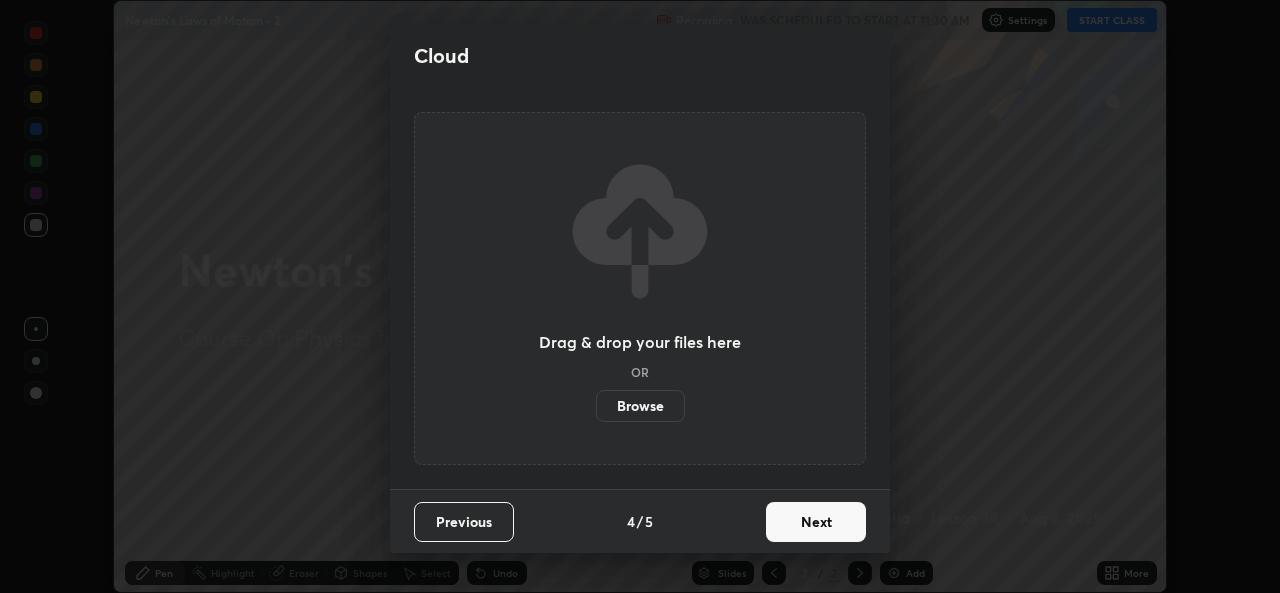 click on "Next" at bounding box center [816, 522] 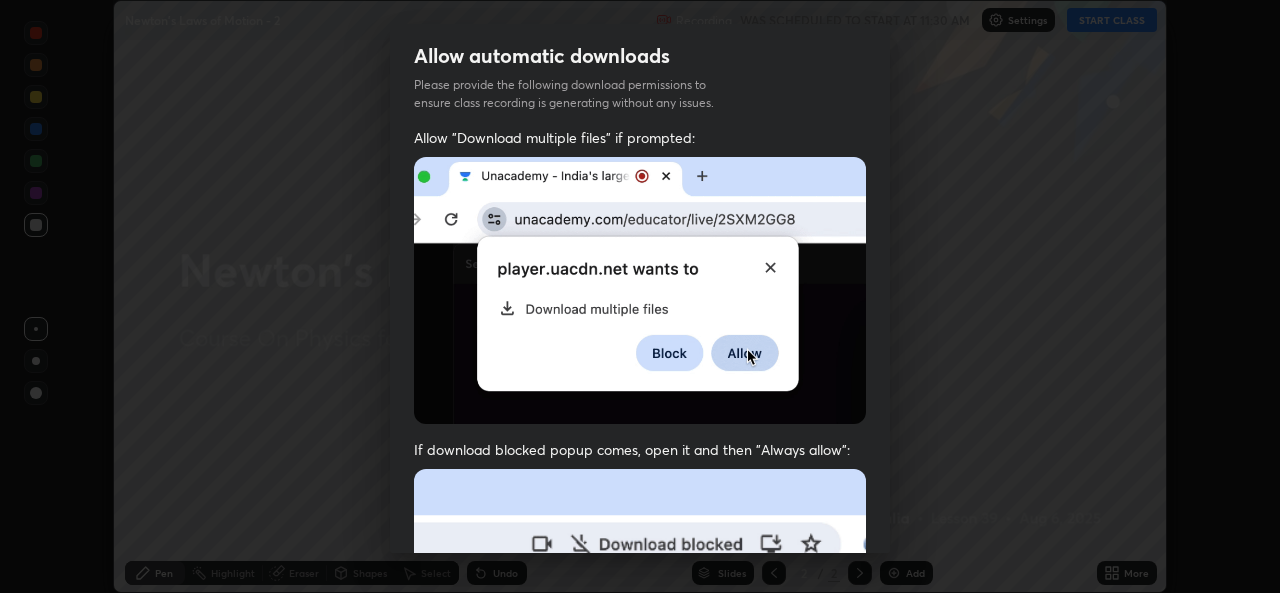 click at bounding box center [640, 687] 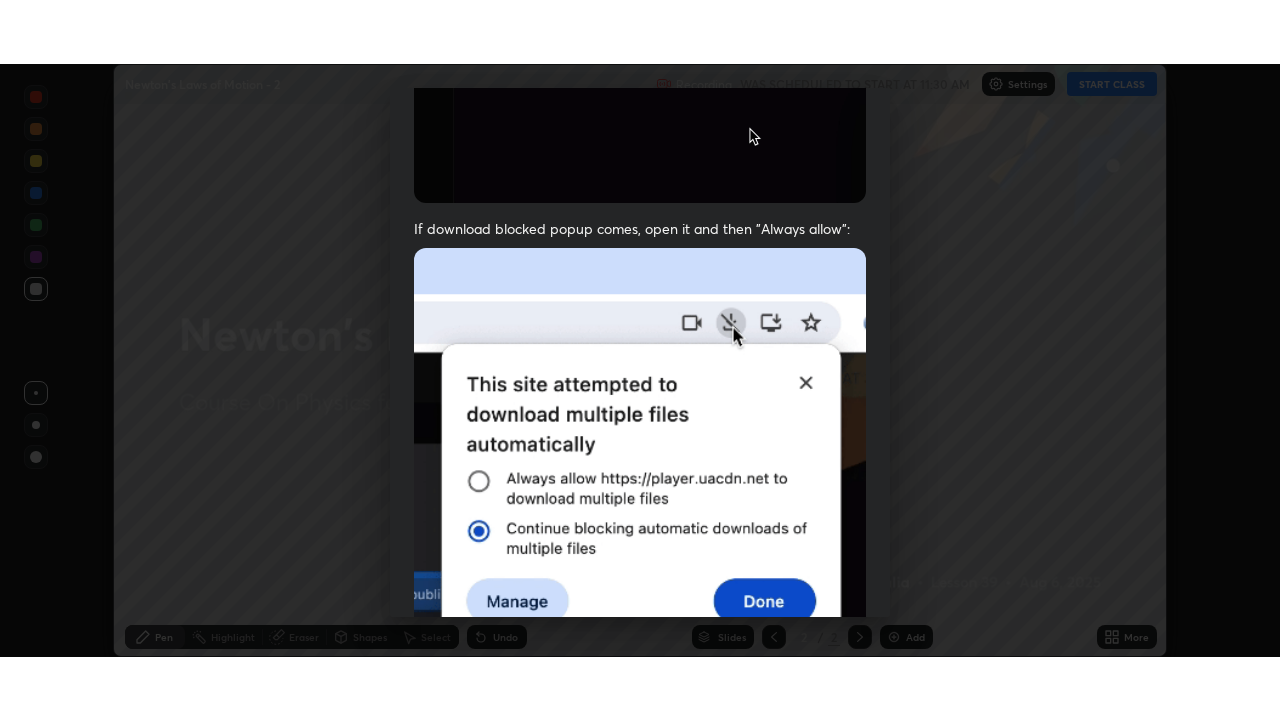 scroll, scrollTop: 471, scrollLeft: 0, axis: vertical 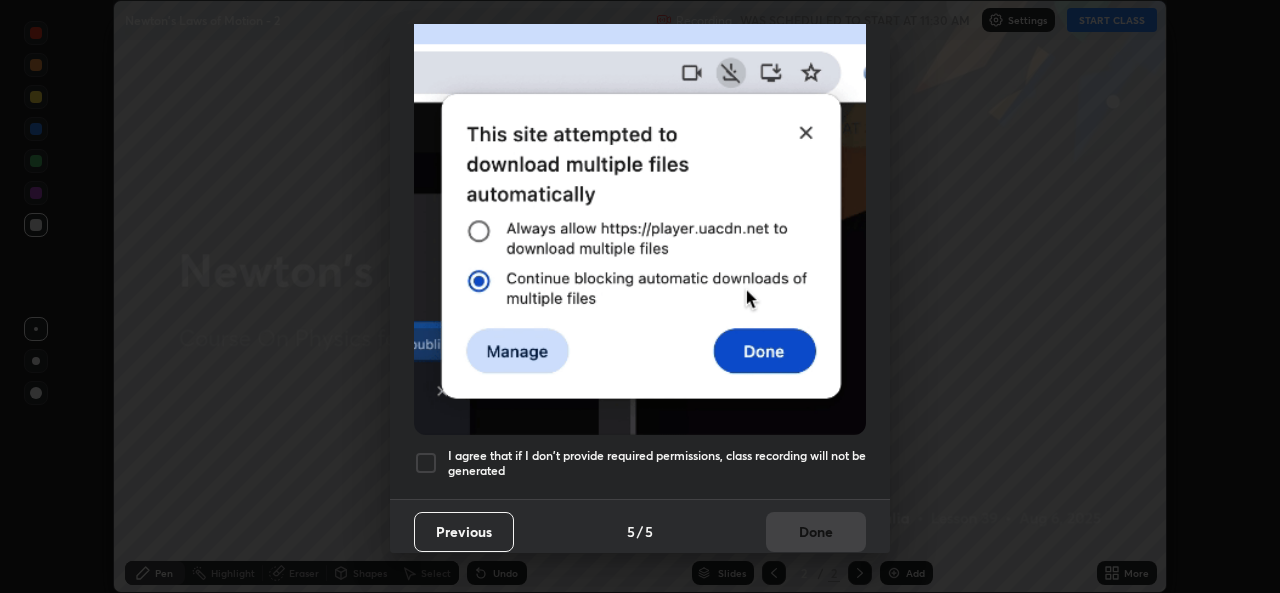 click at bounding box center (426, 463) 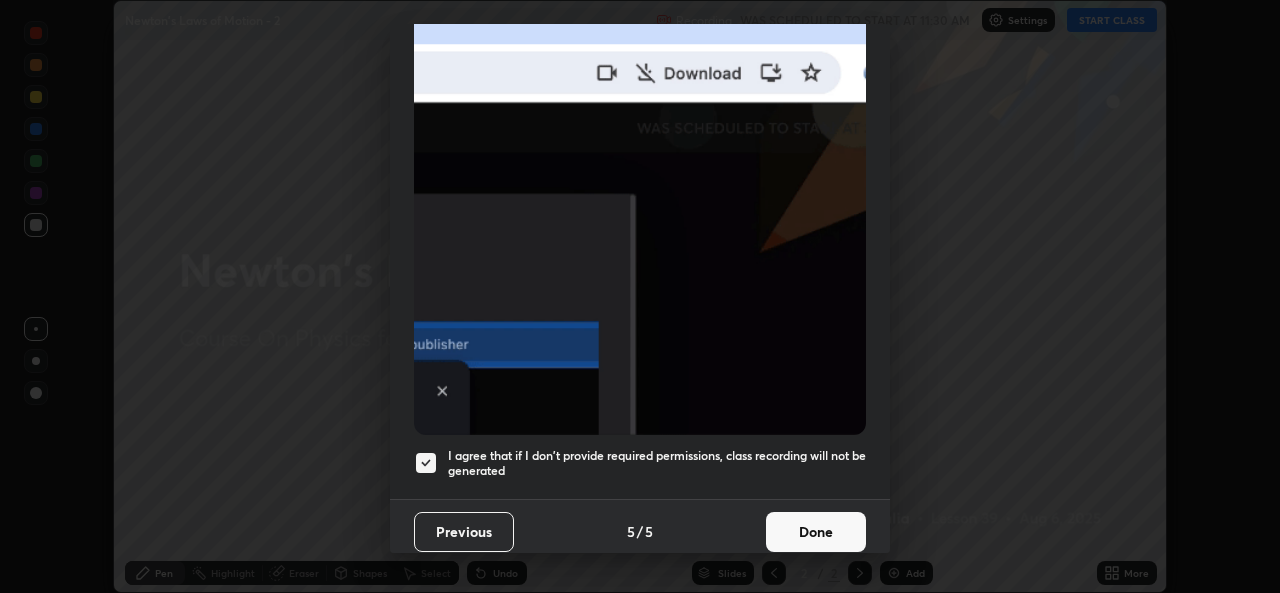 click on "Done" at bounding box center (816, 532) 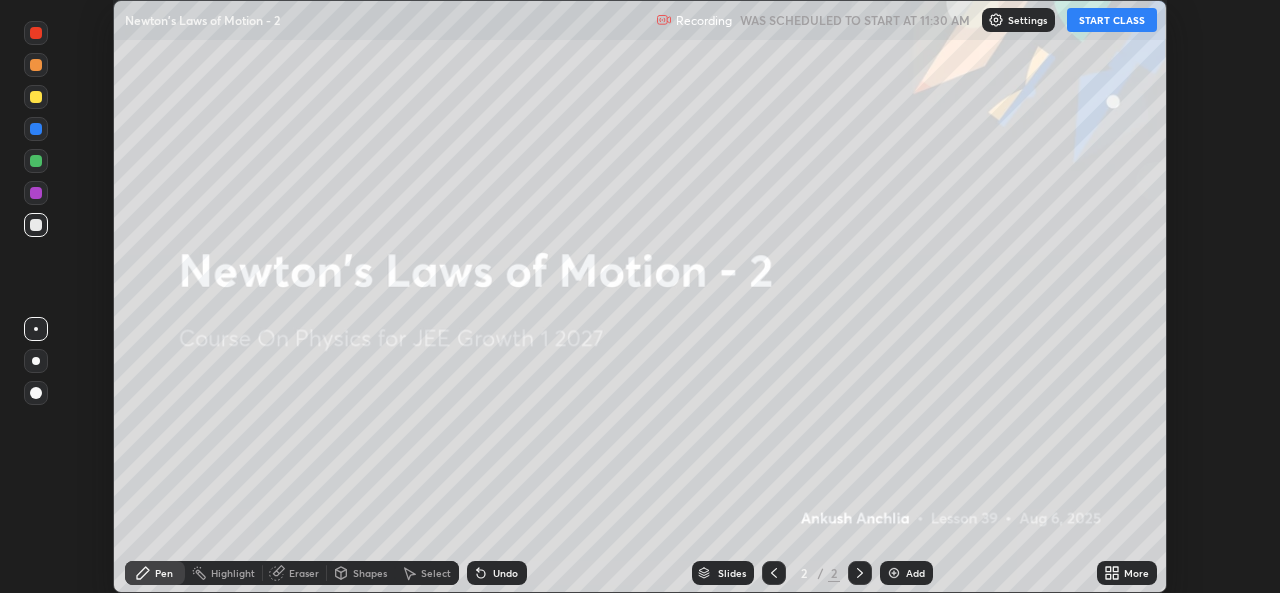 click on "START CLASS" at bounding box center [1112, 20] 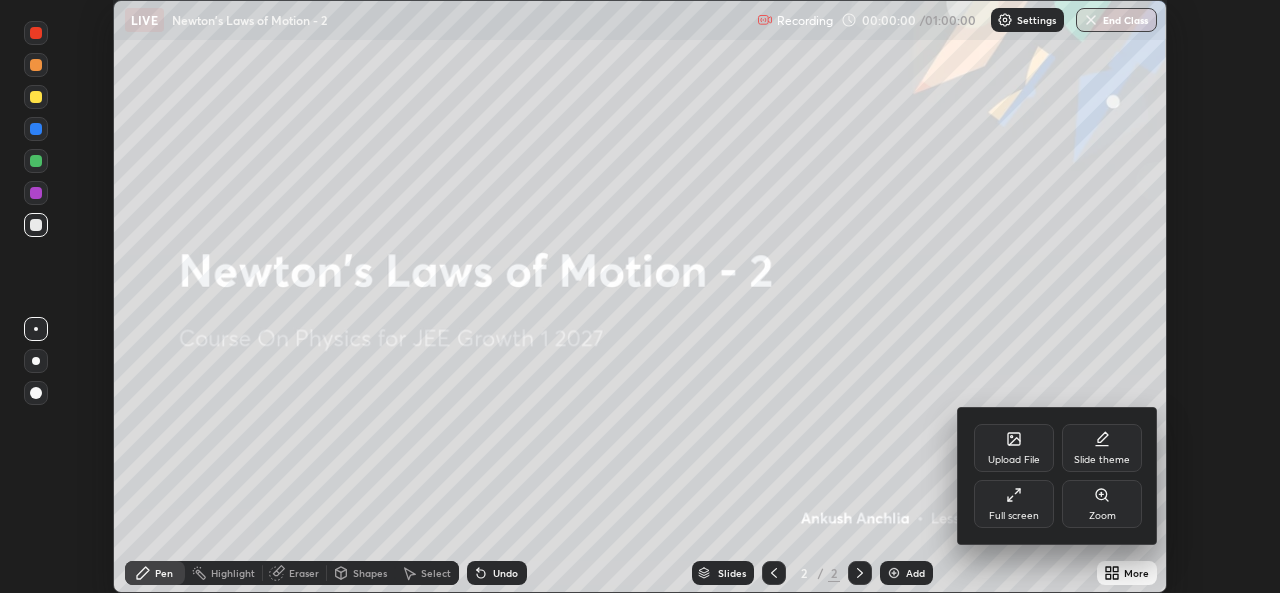 click 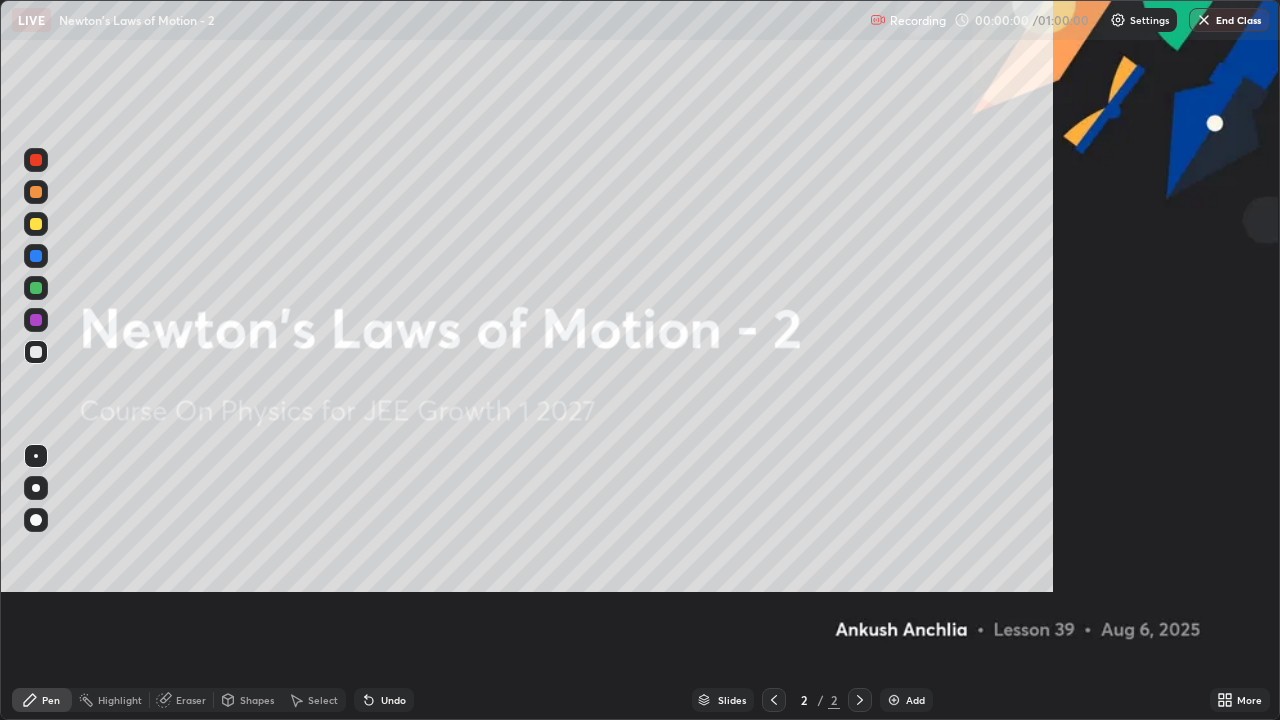 scroll, scrollTop: 99280, scrollLeft: 98720, axis: both 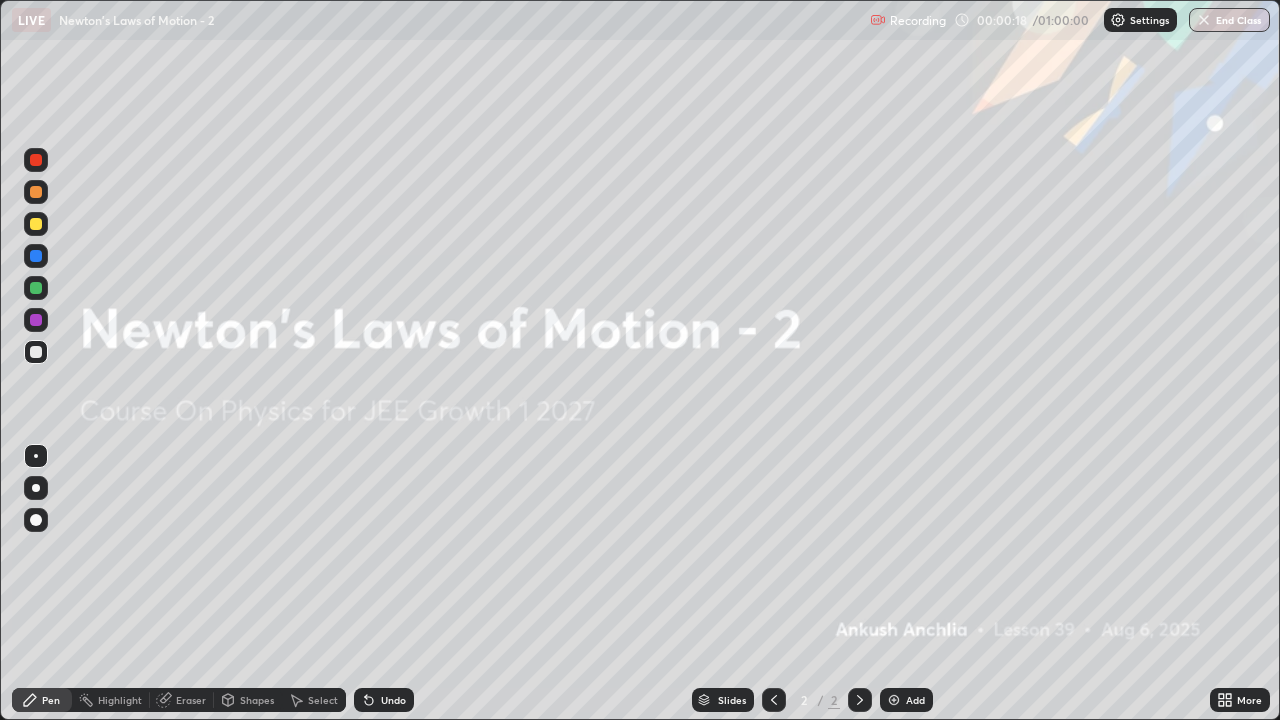 click at bounding box center (894, 700) 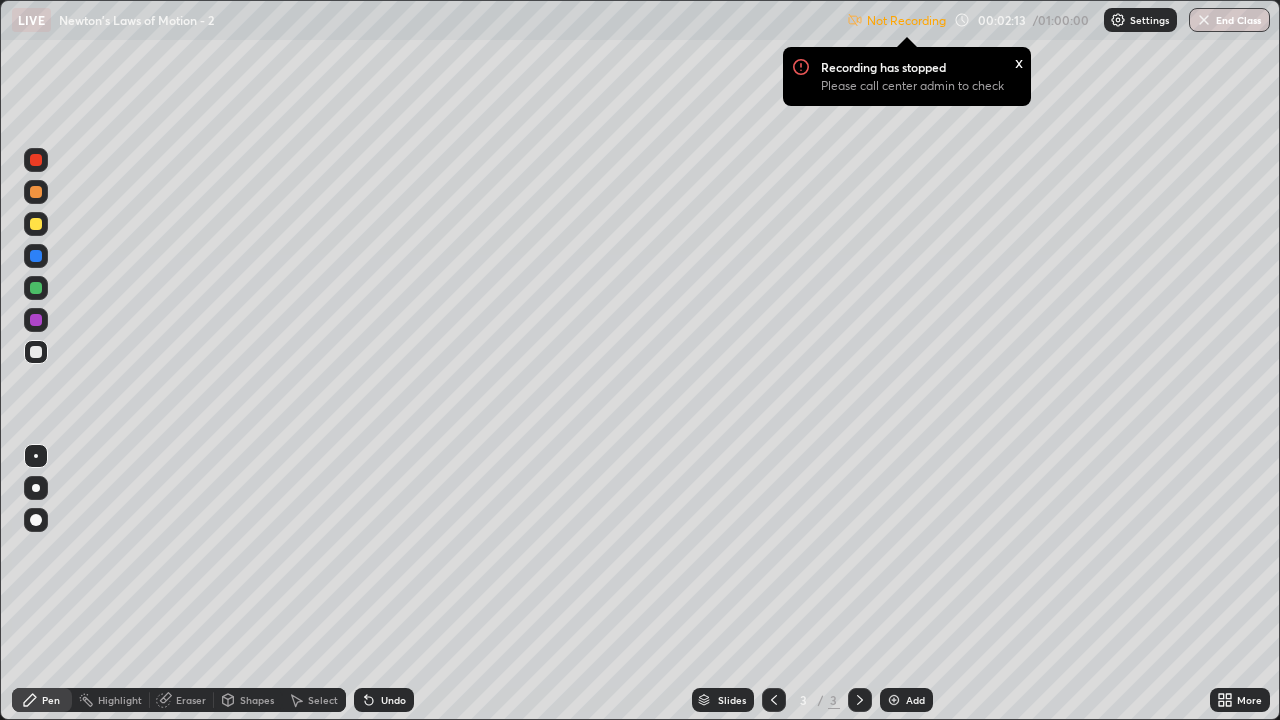 click on "Settings" at bounding box center (1149, 20) 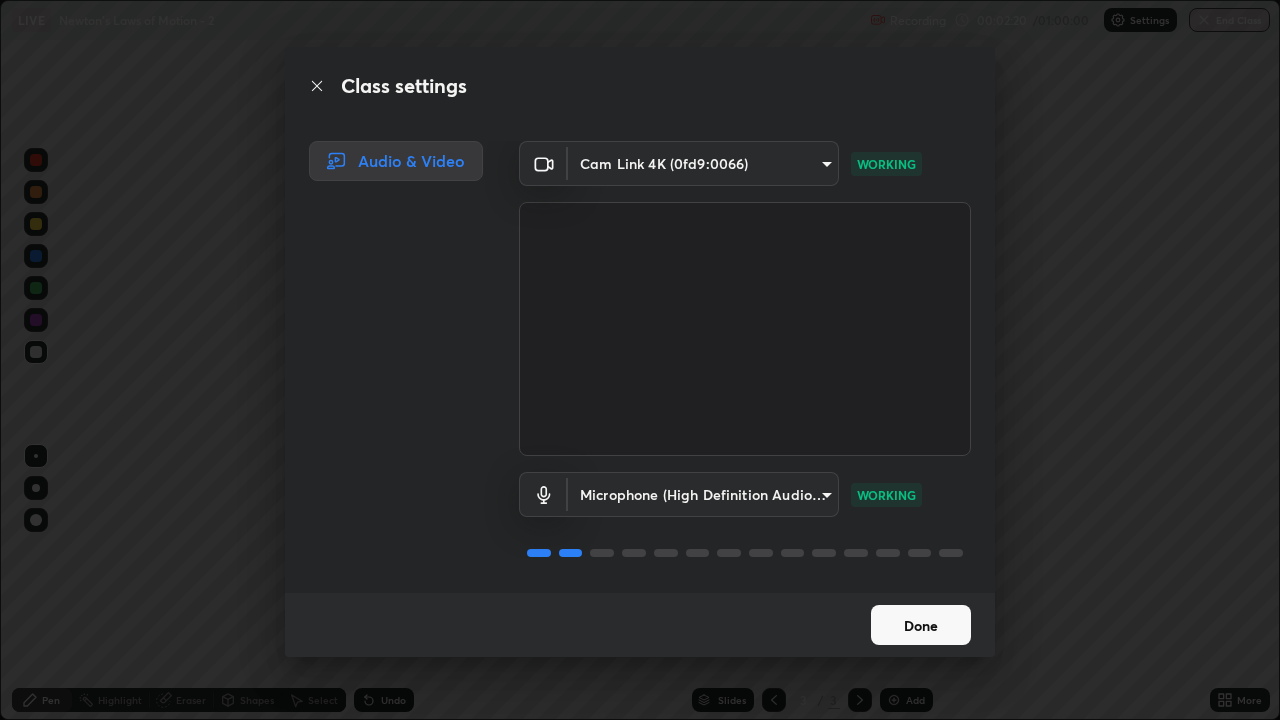 click on "Done" at bounding box center (921, 625) 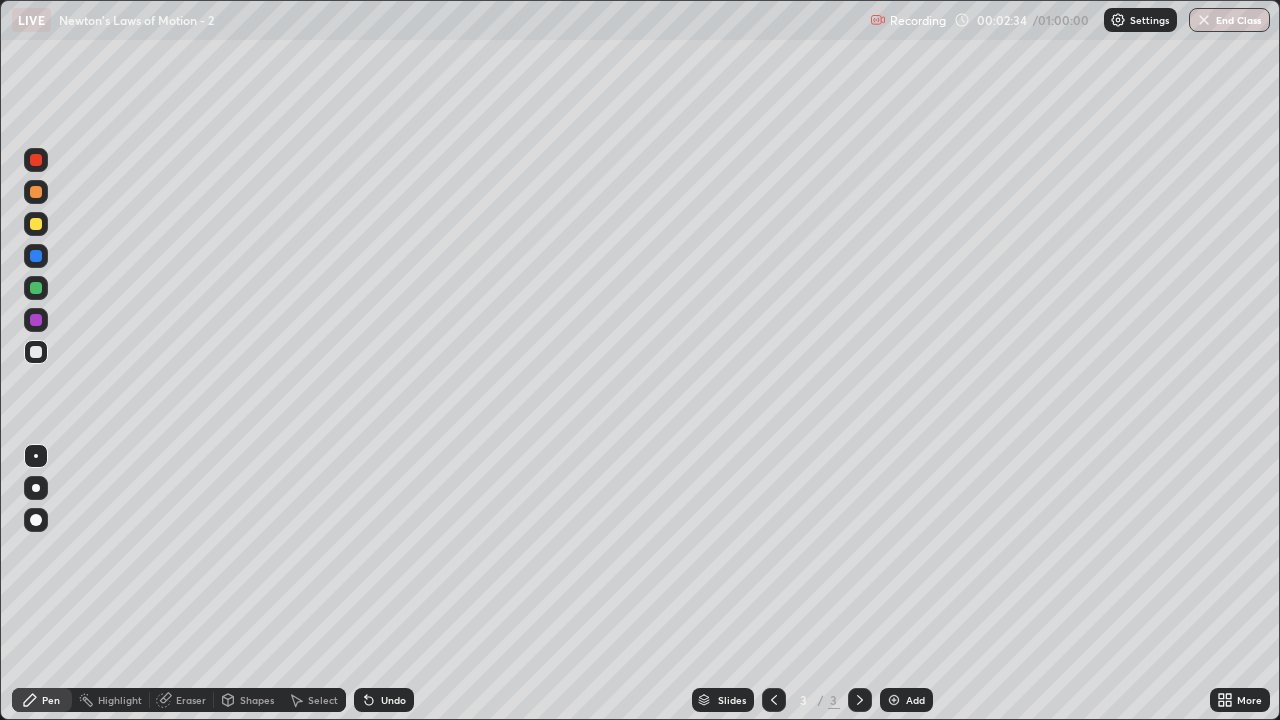 click at bounding box center (36, 160) 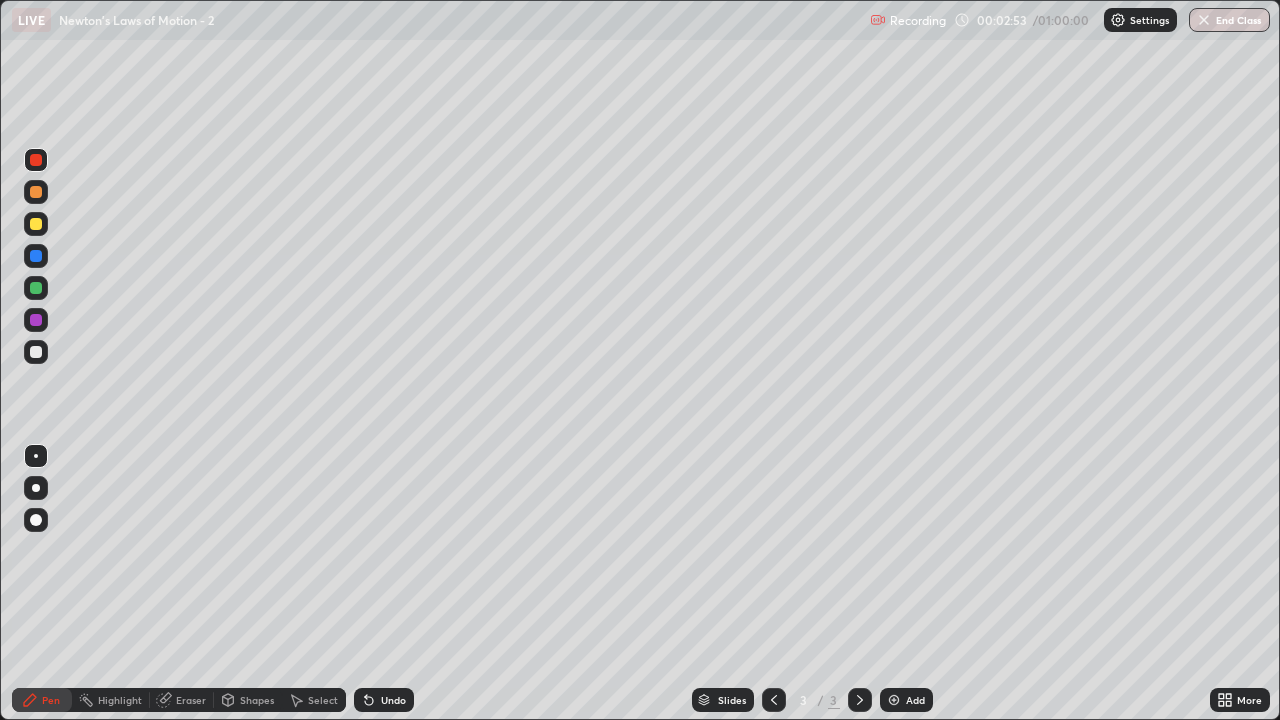 click at bounding box center (36, 352) 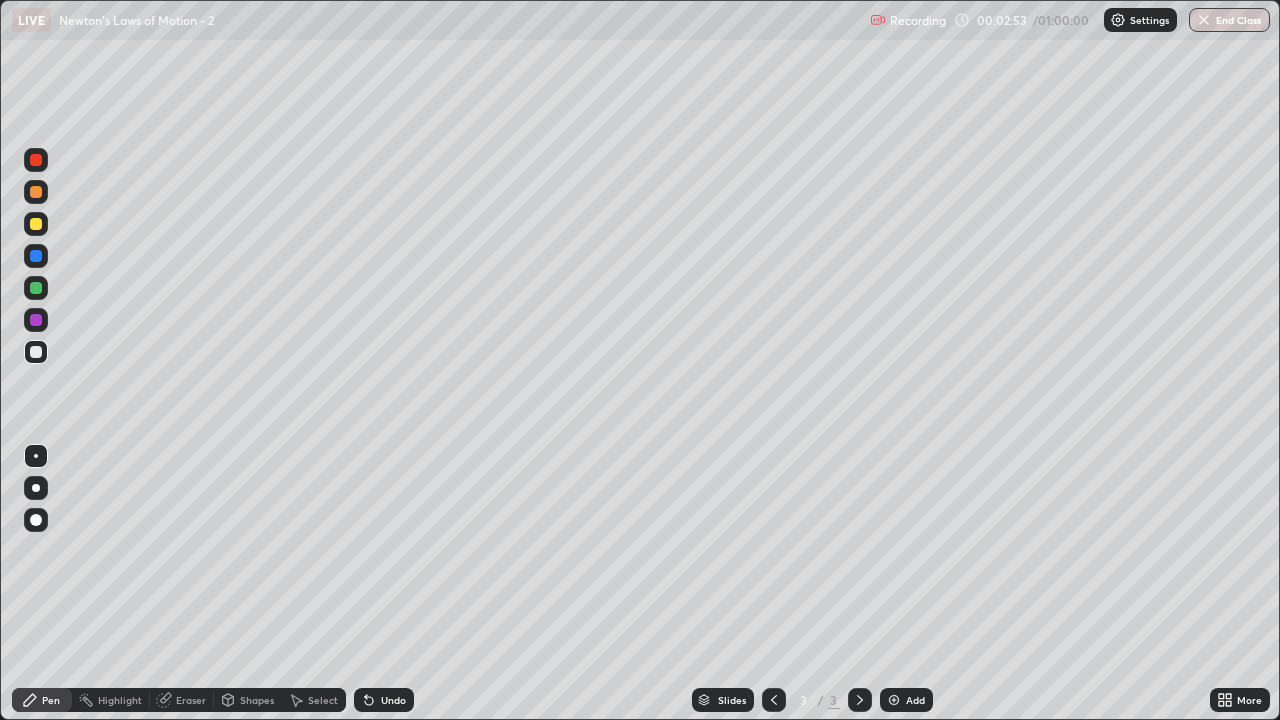 click at bounding box center (36, 352) 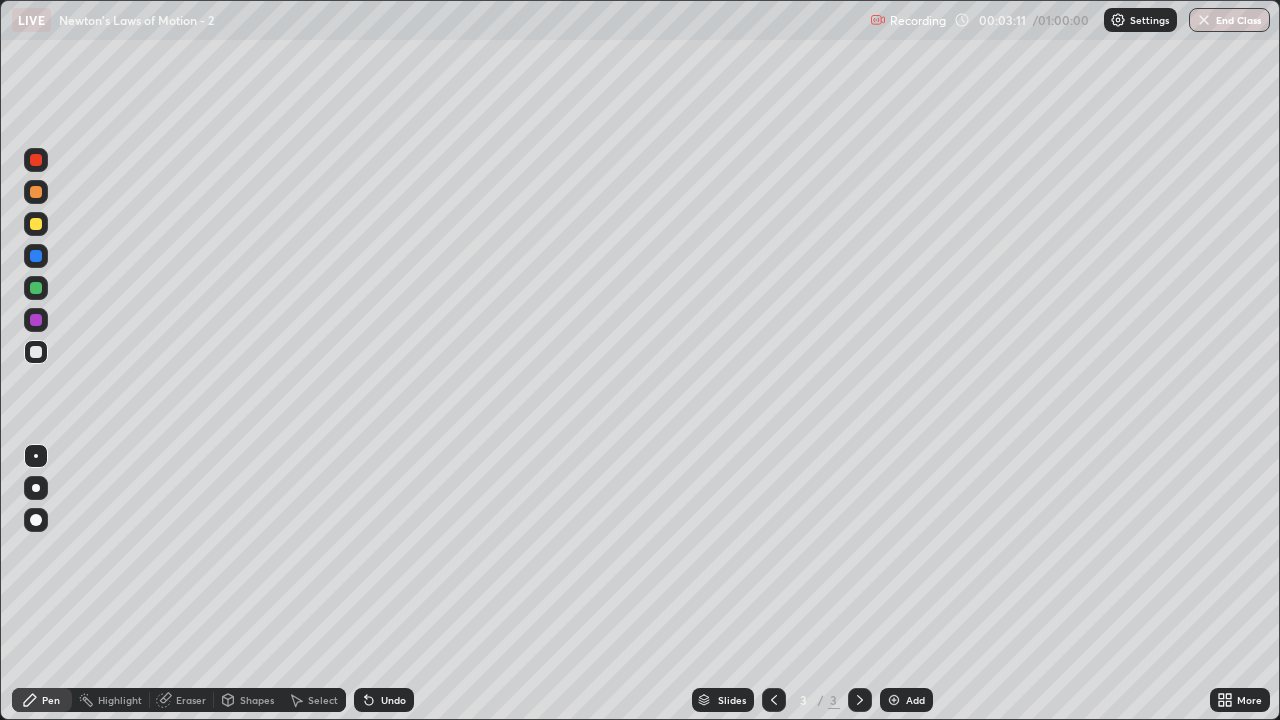 click on "Eraser" at bounding box center [182, 700] 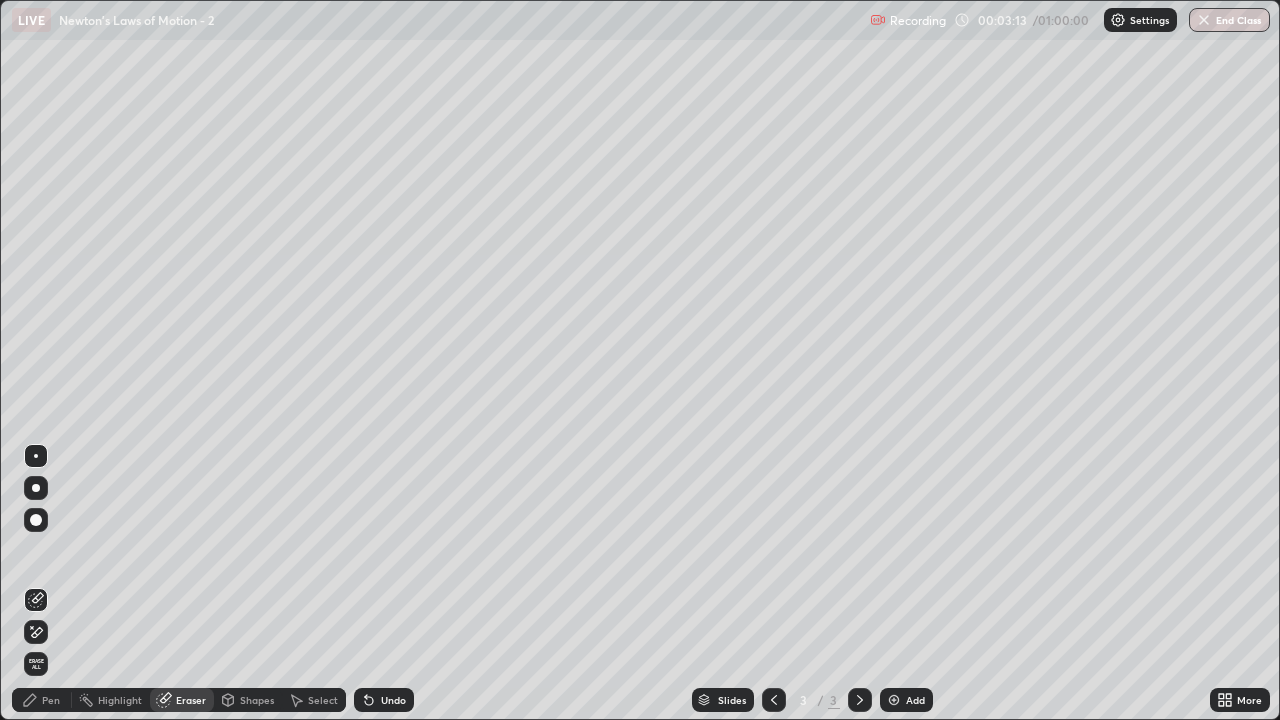 click on "Pen" at bounding box center (51, 700) 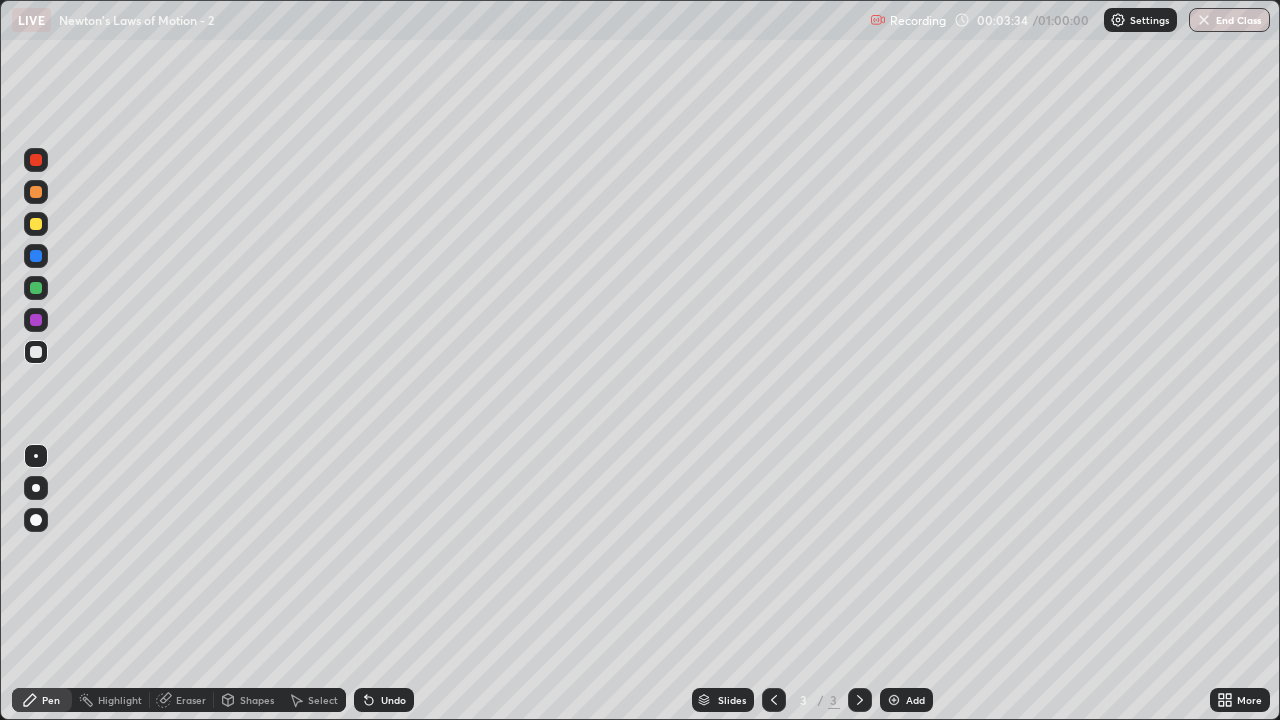 click at bounding box center [36, 160] 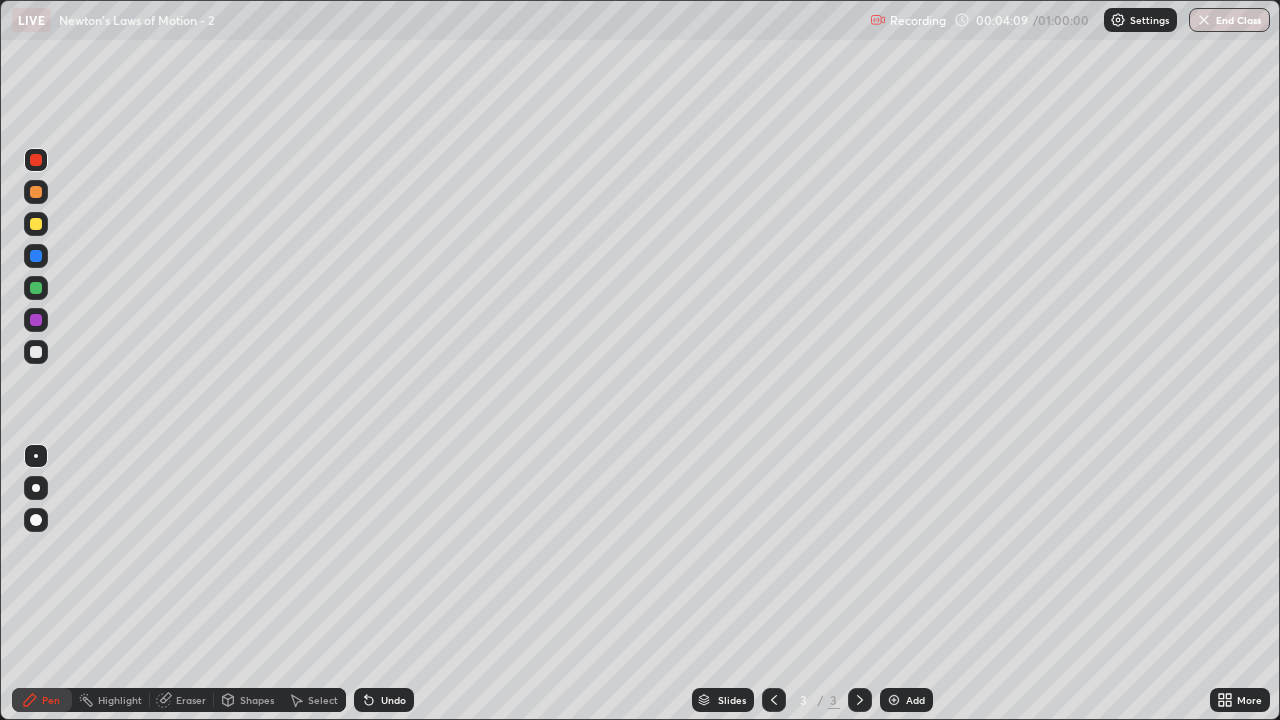 click at bounding box center (36, 352) 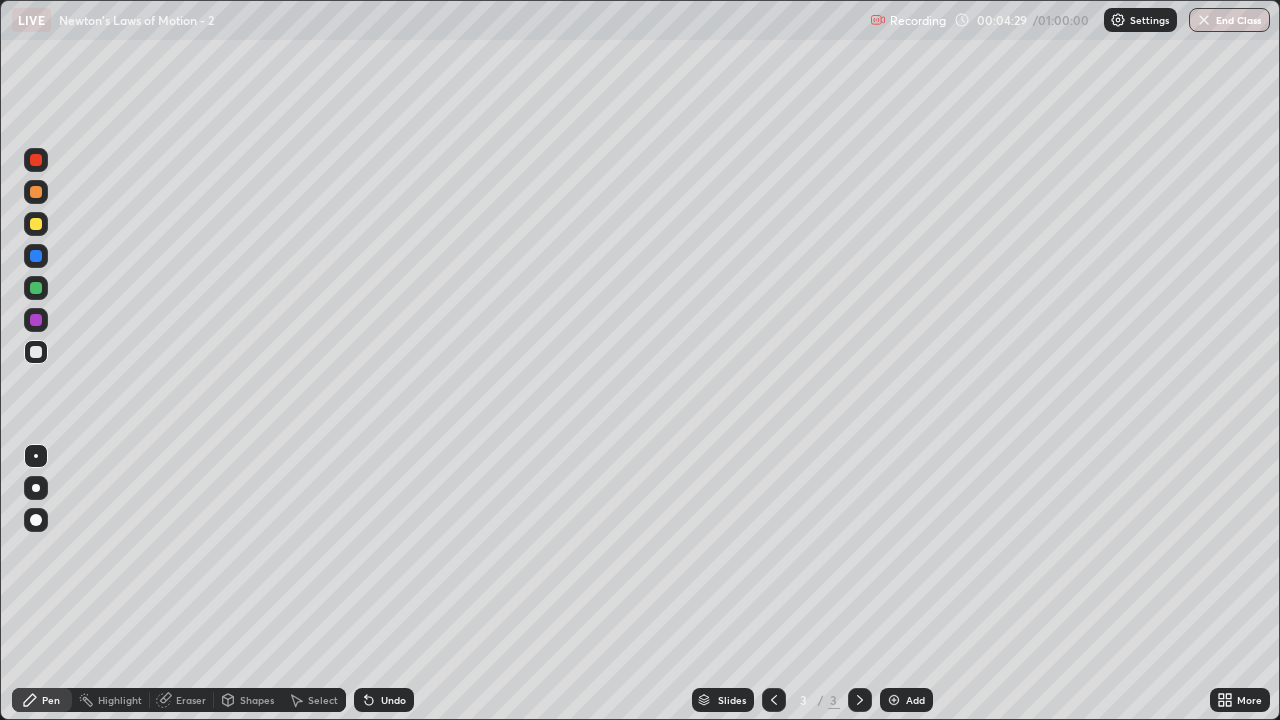 click at bounding box center (36, 160) 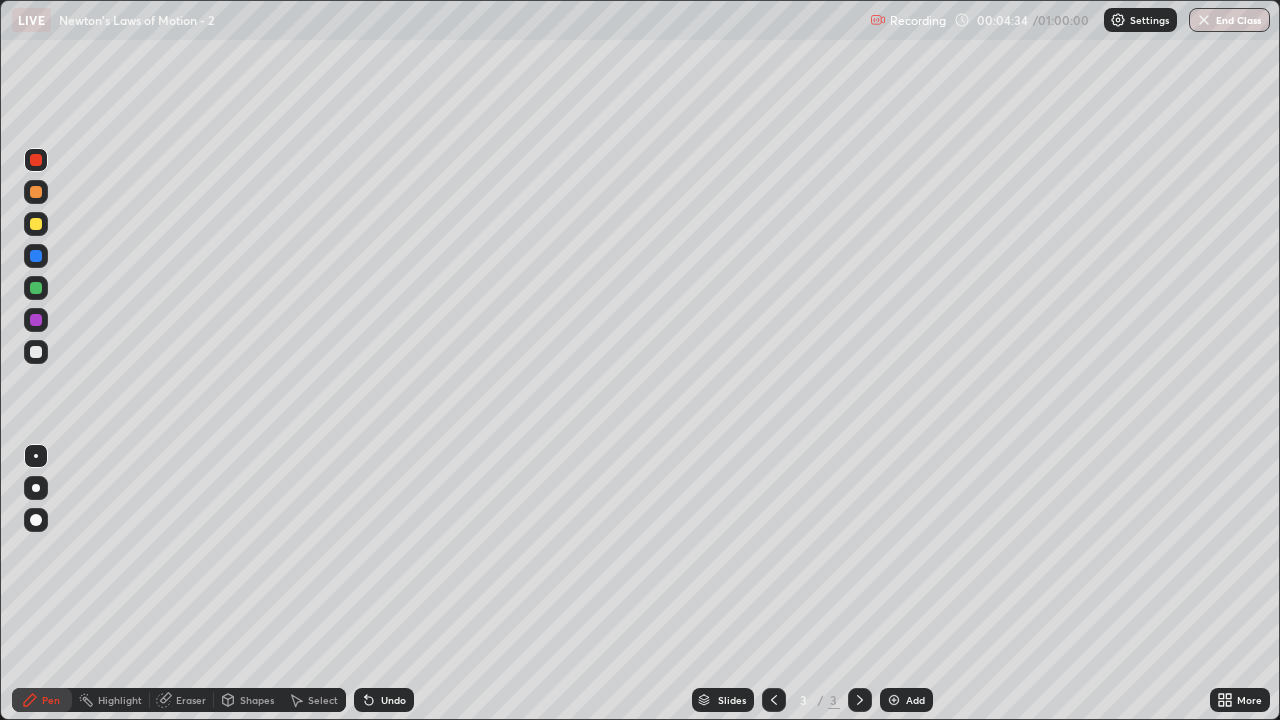 click at bounding box center (36, 352) 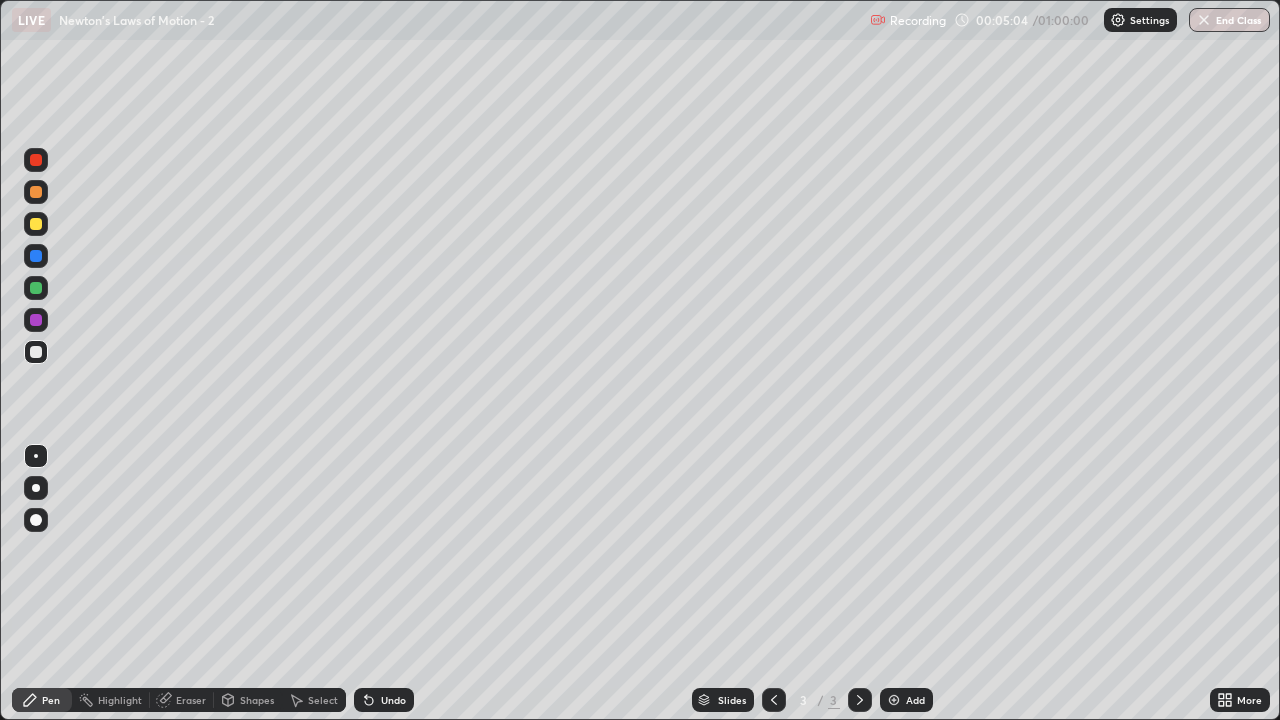 click on "Eraser" at bounding box center [191, 700] 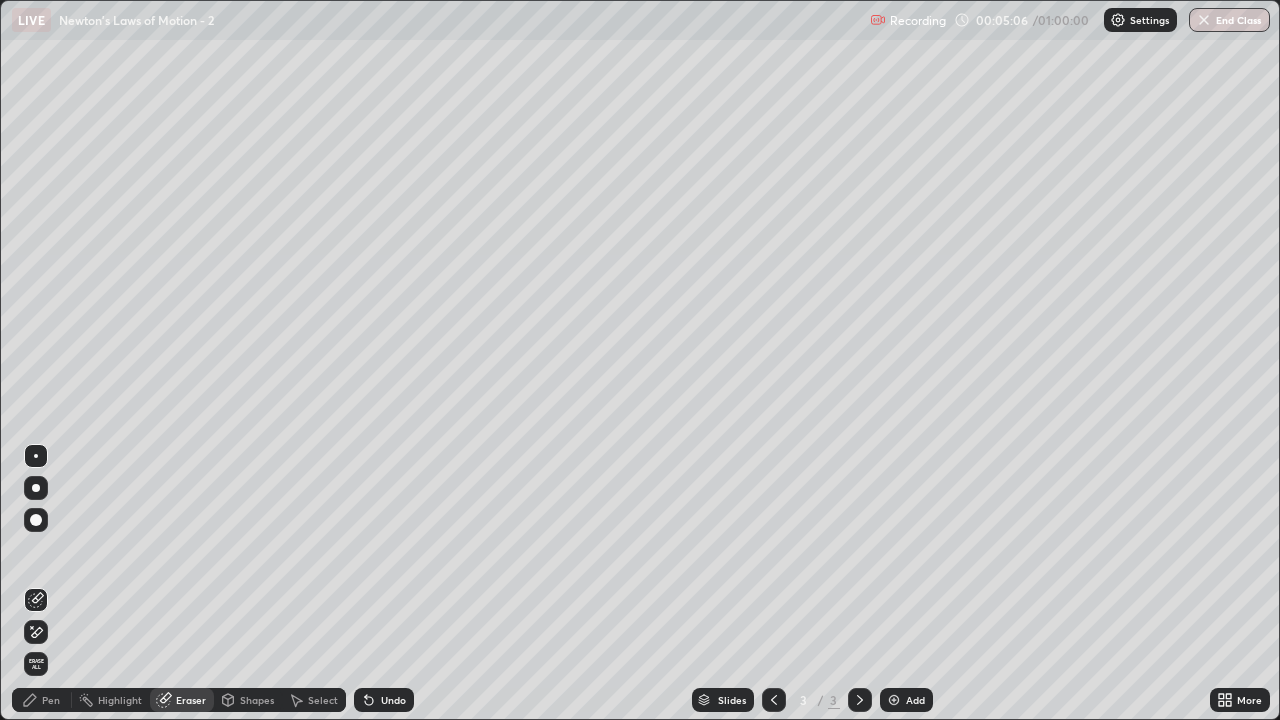 click on "Pen" at bounding box center [51, 700] 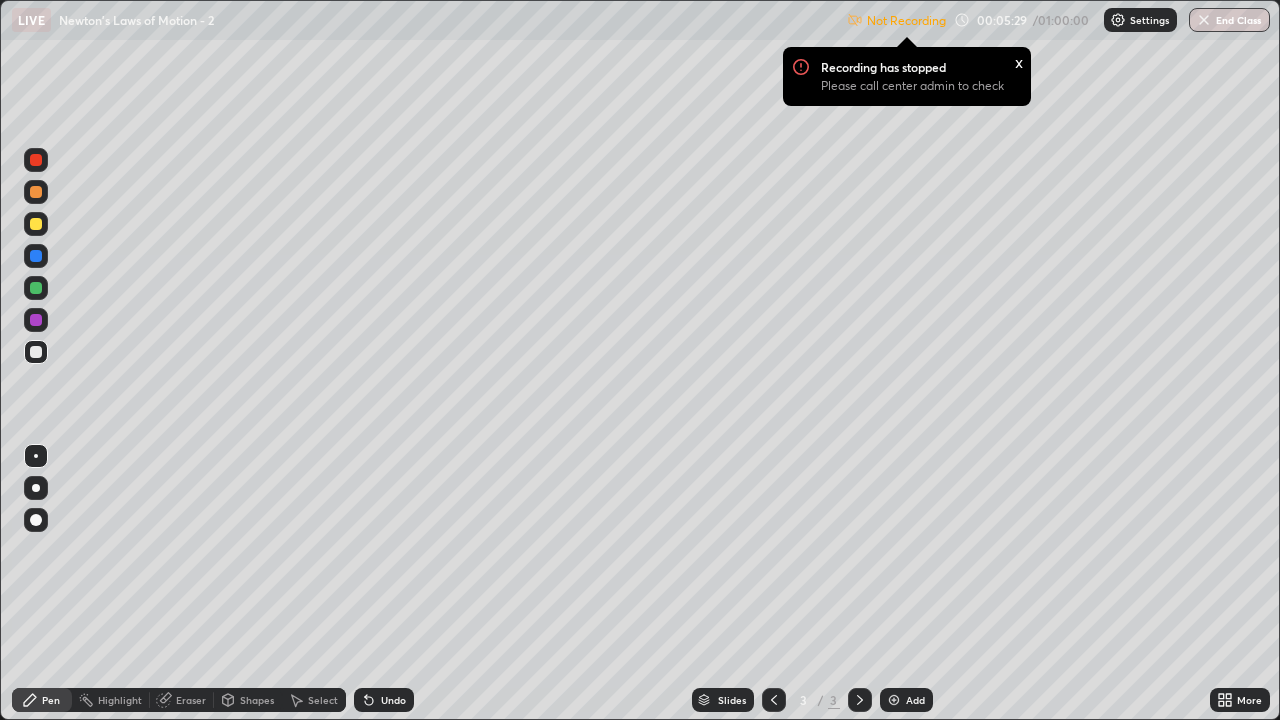 click on "Settings" at bounding box center [1140, 20] 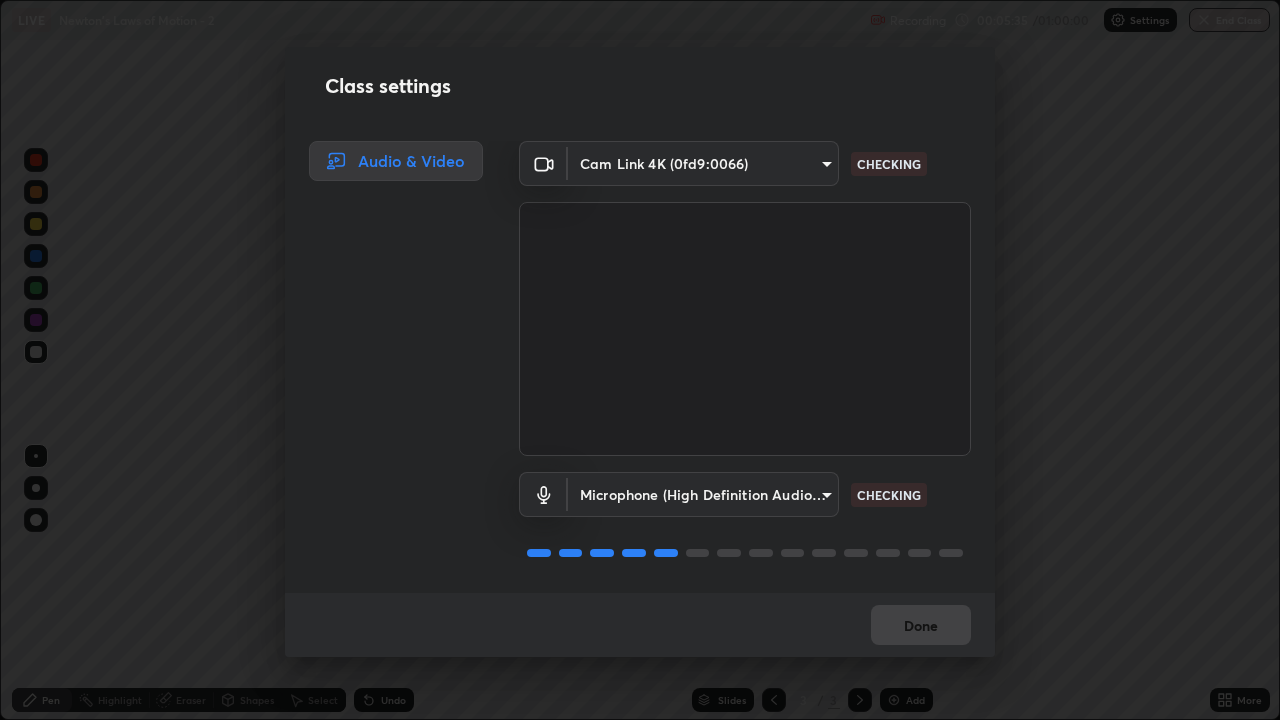 click on "Erase all LIVE Newton's Laws of Motion - 2 Recording 00:05:35 /  01:00:00 Settings End Class Setting up your live class Newton's Laws of Motion - 2 • L39 of Course On Physics for JEE Growth 1 2027 [PERSON] Pen Highlight Eraser Shapes Select Undo Slides 3 / 3 Add More No doubts shared Encourage your learners to ask a doubt for better clarity Report an issue Reason for reporting Buffering Chat not working Audio - Video sync issue Educator video quality low ​ Attach an image Report Class settings Audio & Video Cam Link 4K (0fd9:0066) [HASH] CHECKING Microphone (High Definition Audio Device) [HASH] CHECKING Done" at bounding box center (640, 360) 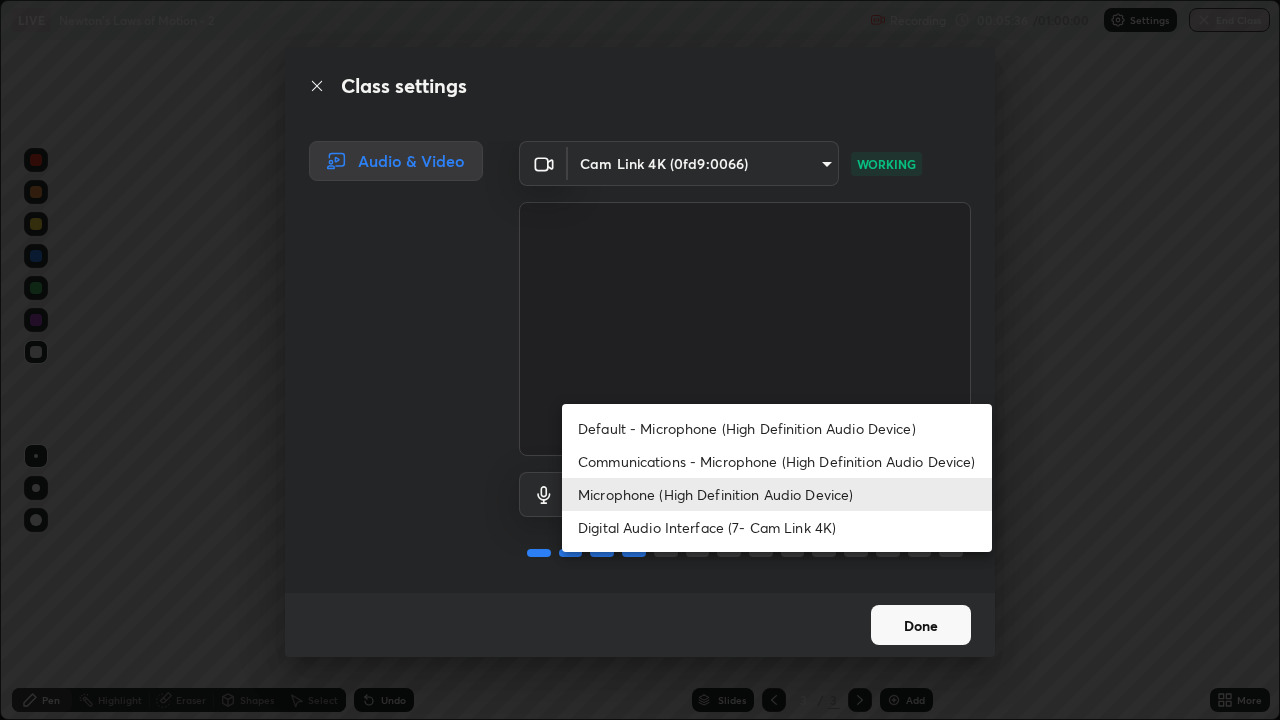 click on "Digital Audio Interface (7- Cam Link 4K)" at bounding box center (777, 527) 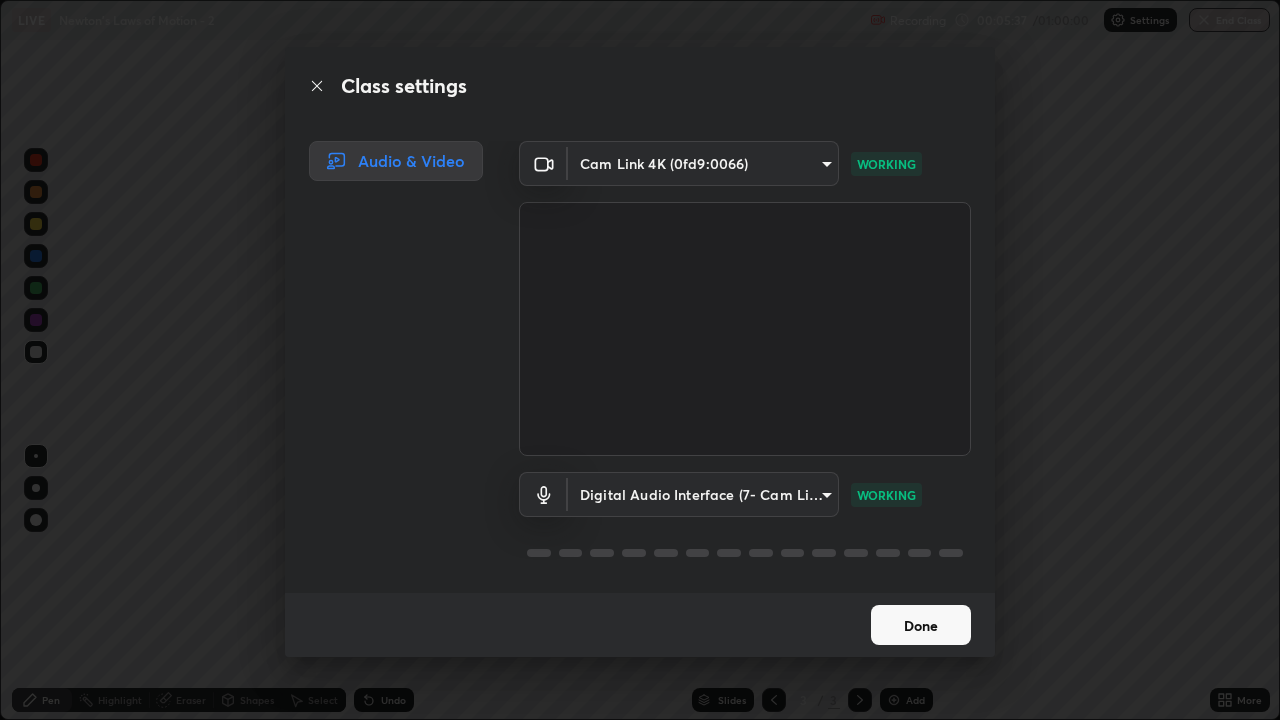 click on "Erase all LIVE Newton's Laws of Motion - 2 Recording 00:05:37 /  01:00:00 Settings End Class Setting up your live class Newton's Laws of Motion - 2 • L39 of Course On Physics for JEE Growth 1 2027 [PERSON] Pen Highlight Eraser Shapes Select Undo Slides 3 / 3 Add More No doubts shared Encourage your learners to ask a doubt for better clarity Report an issue Reason for reporting Buffering Chat not working Audio - Video sync issue Educator video quality low ​ Attach an image Report Class settings Audio & Video Cam Link 4K (0fd9:0066) [HASH] WORKING Digital Audio Interface (7- Cam Link 4K) [HASH] WORKING Done" at bounding box center [640, 360] 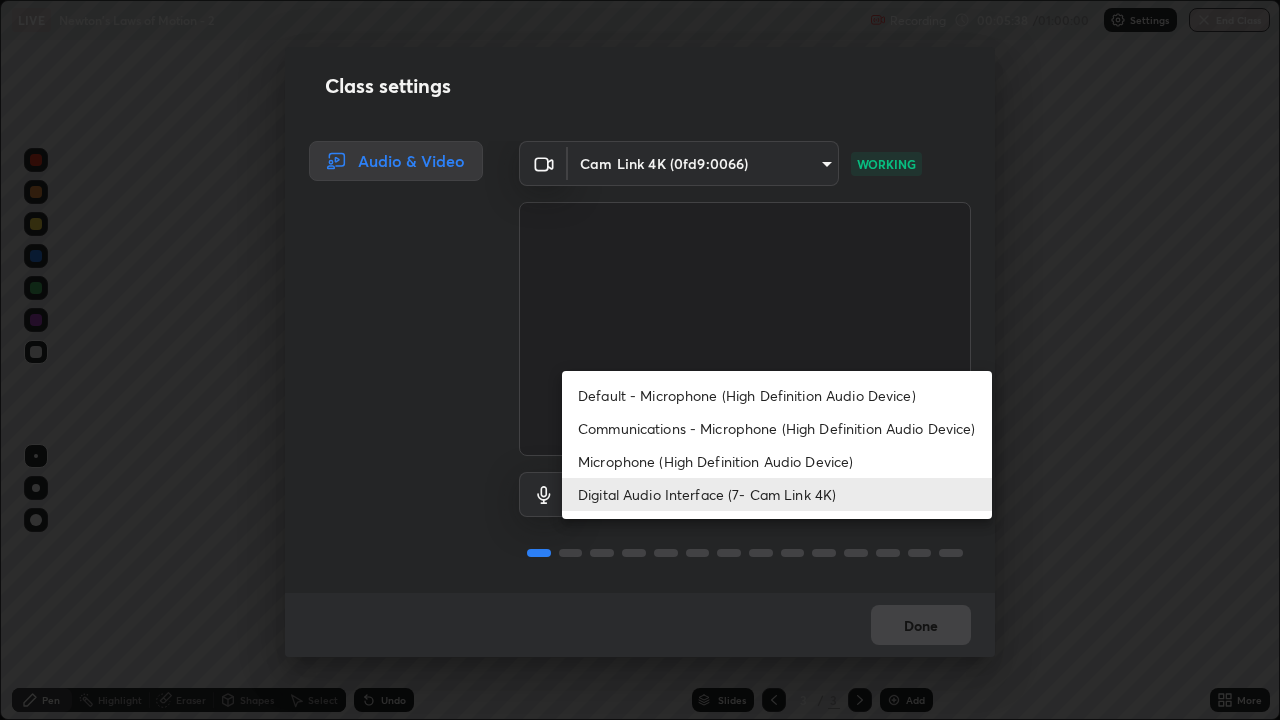 click on "Microphone (High Definition Audio Device)" at bounding box center [777, 461] 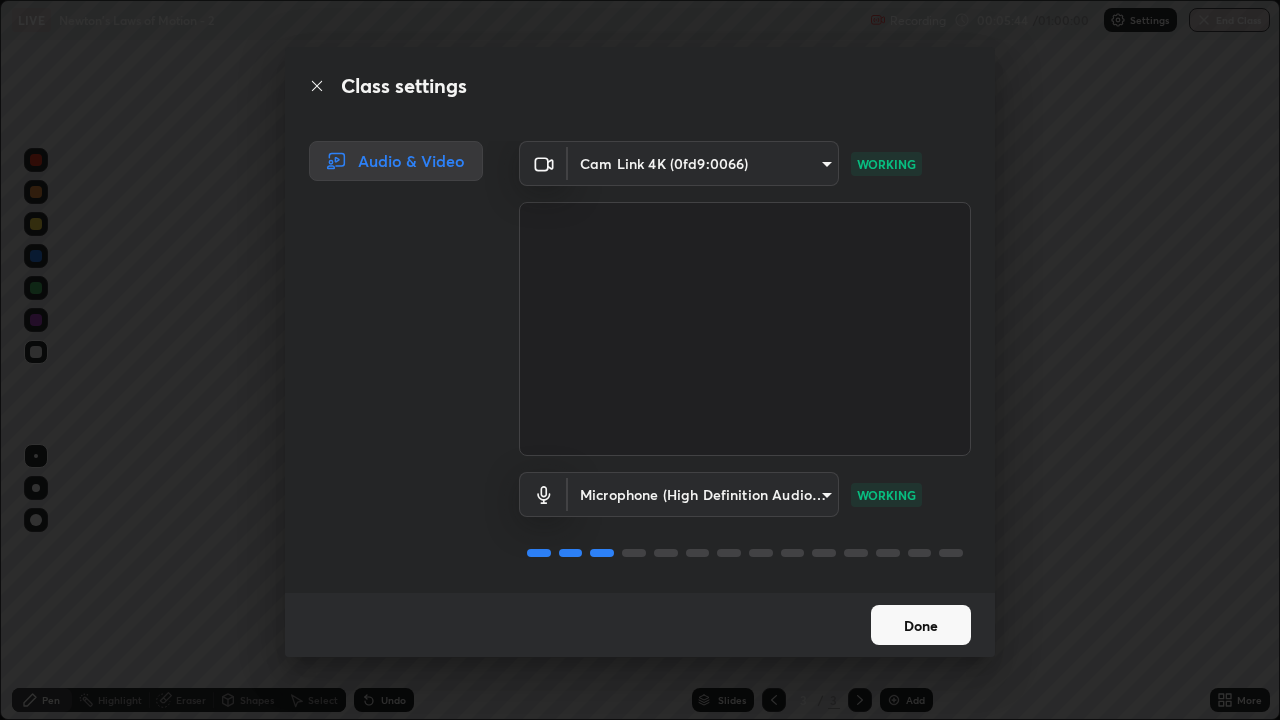click on "Done" at bounding box center (921, 625) 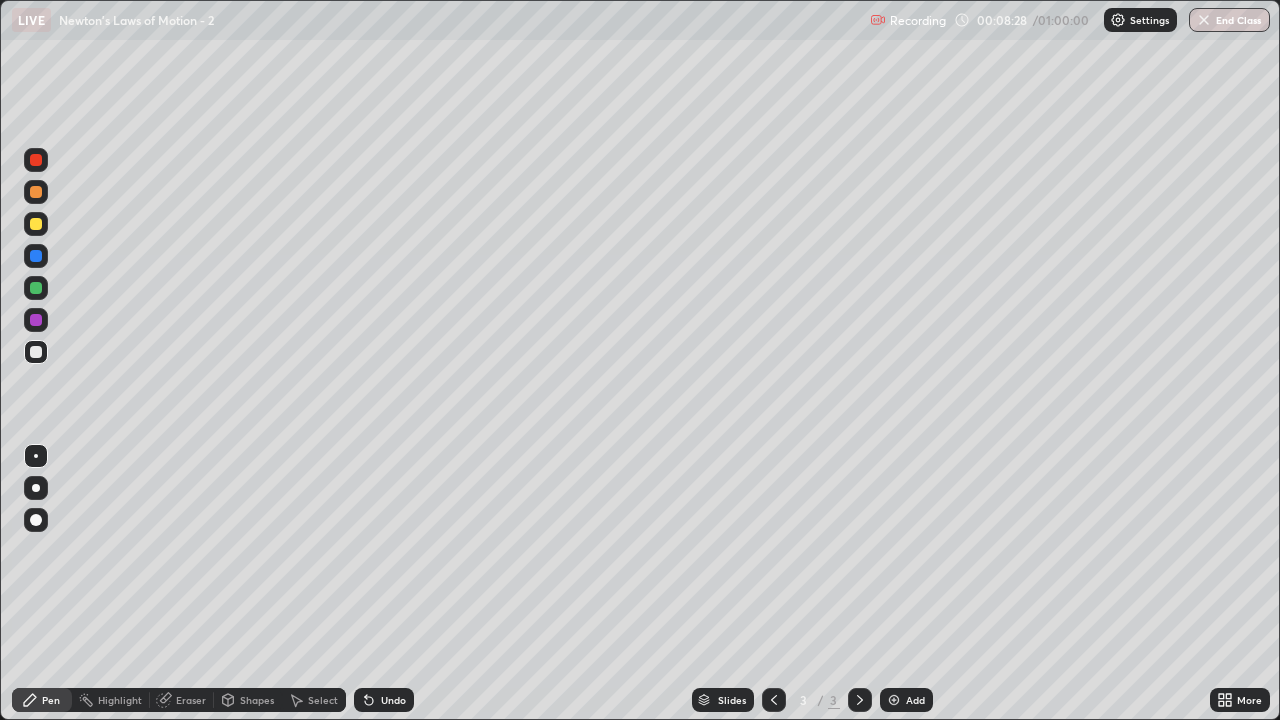 click on "Add" at bounding box center (915, 700) 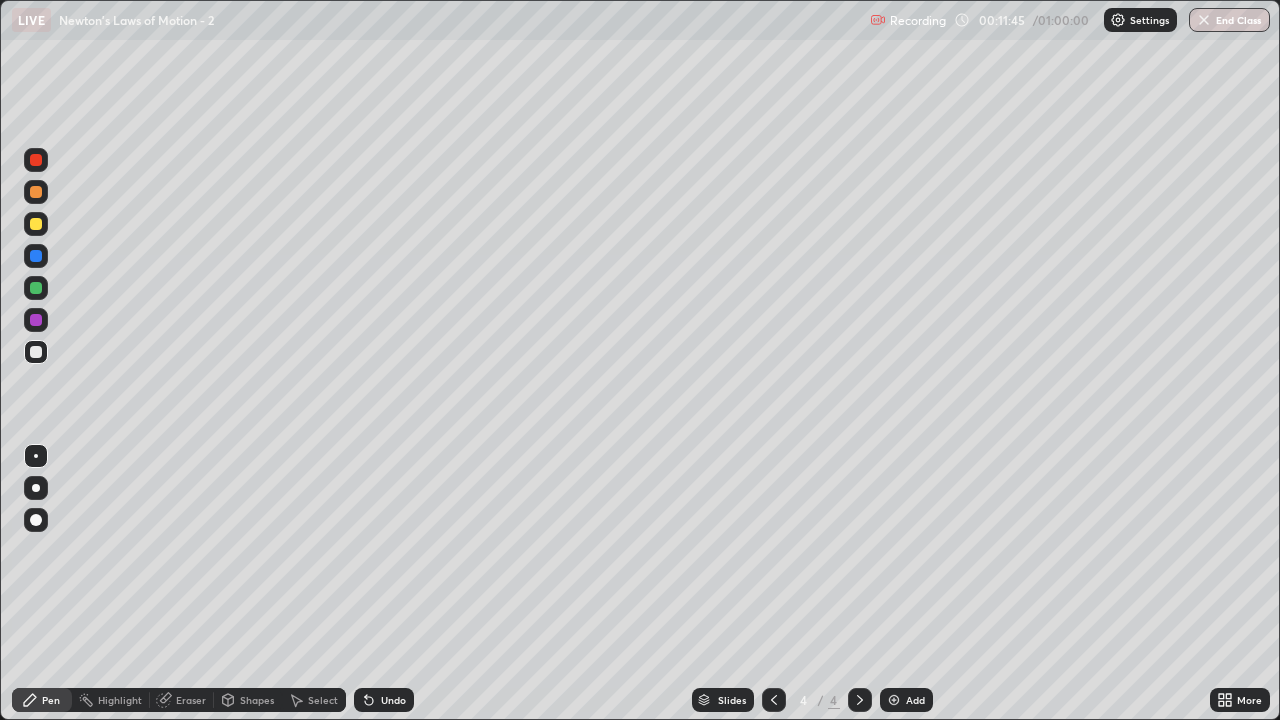 click on "Add" at bounding box center (915, 700) 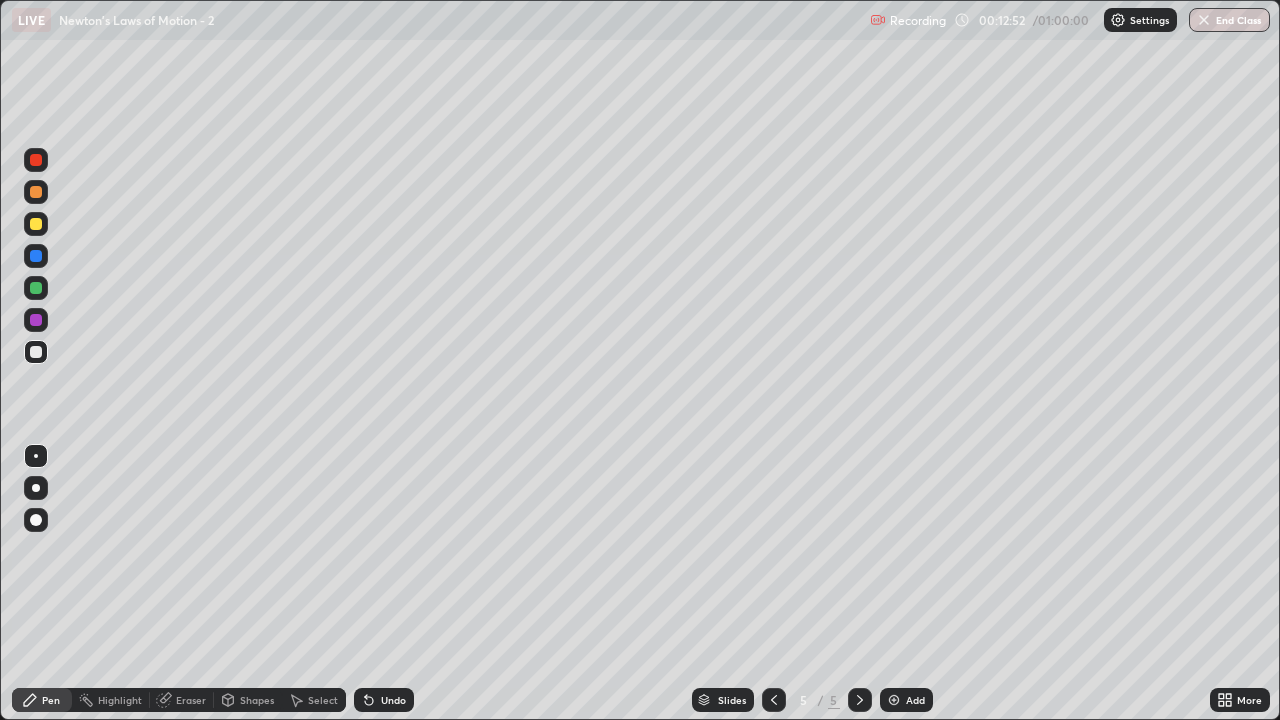 click at bounding box center [36, 160] 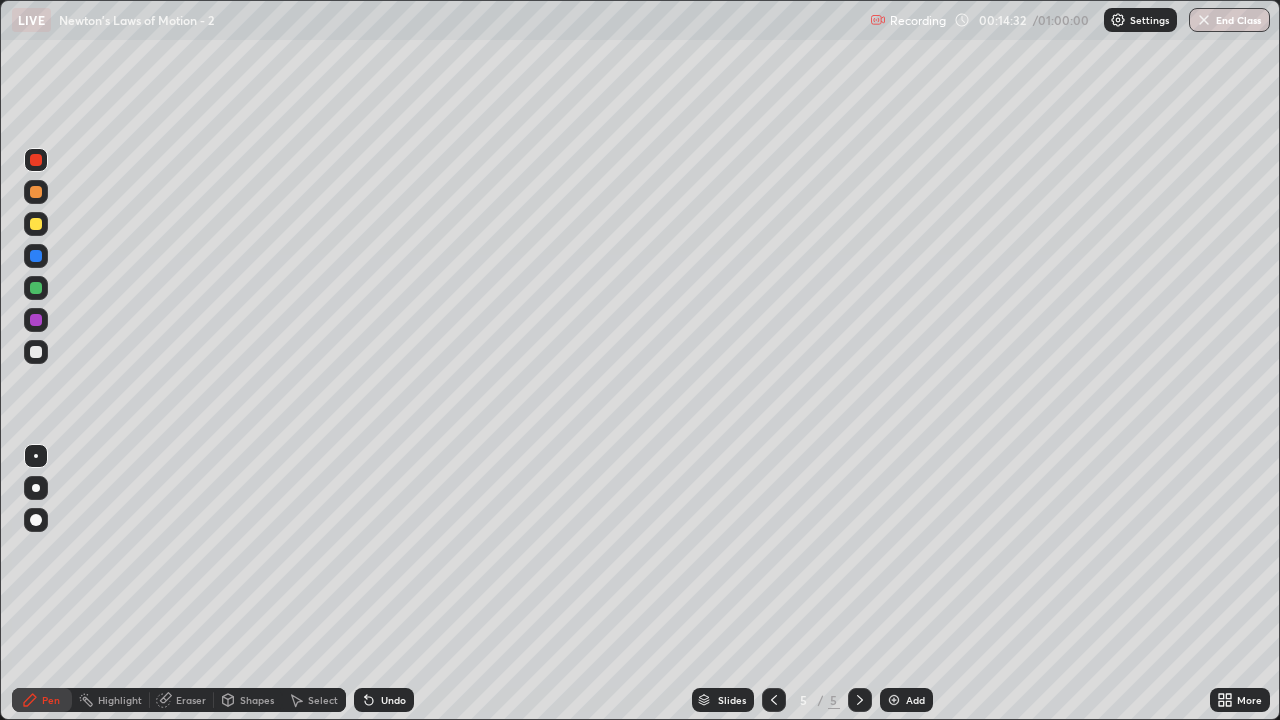 click at bounding box center [36, 352] 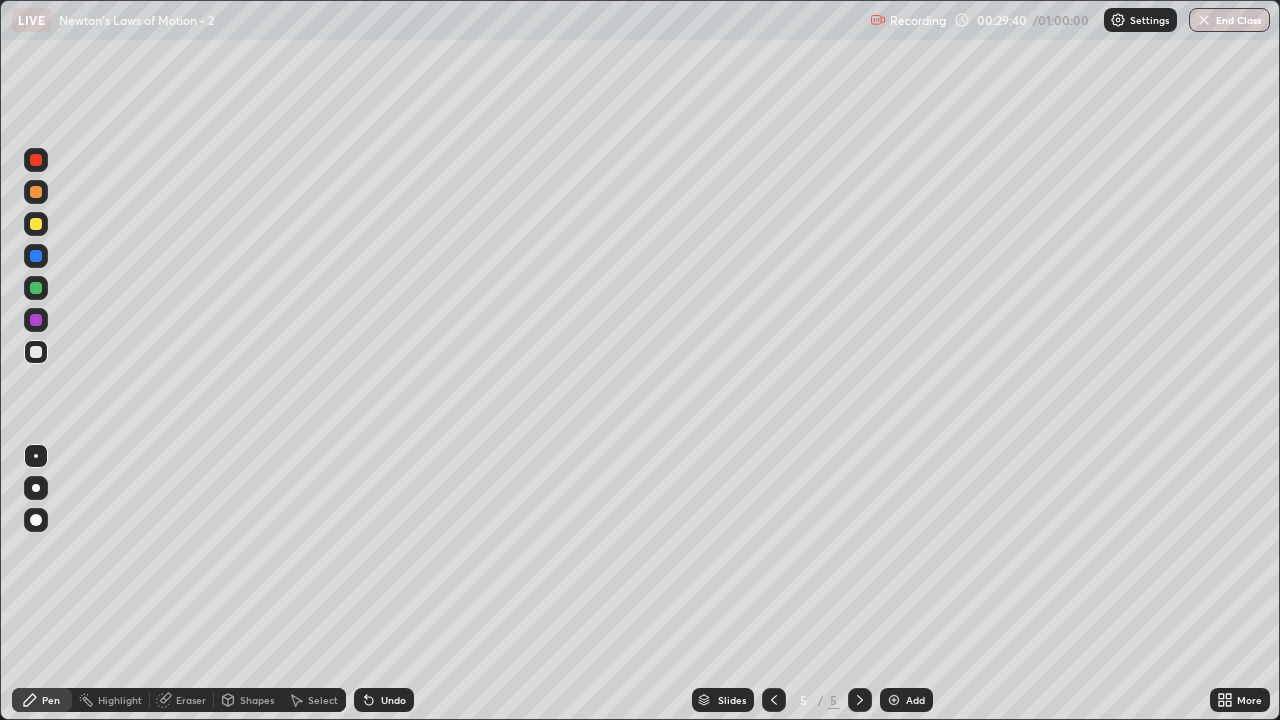 click on "Add" at bounding box center (915, 700) 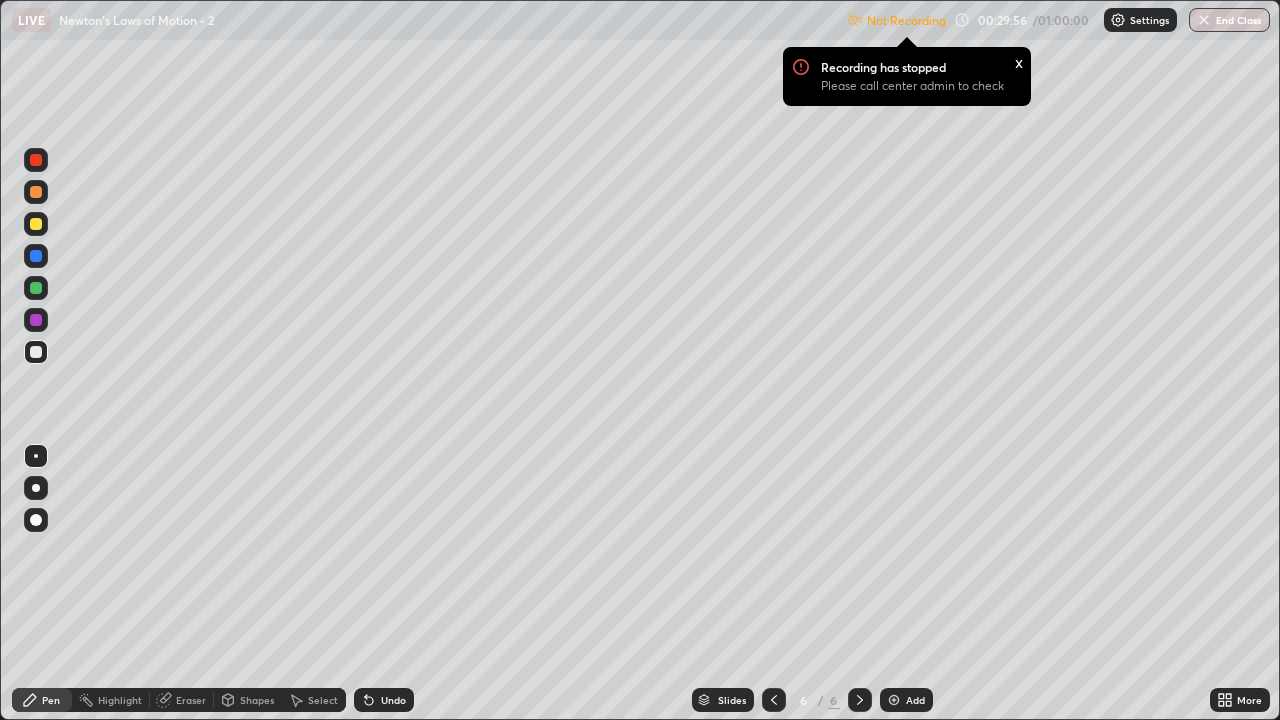 click on "Settings" at bounding box center (1149, 20) 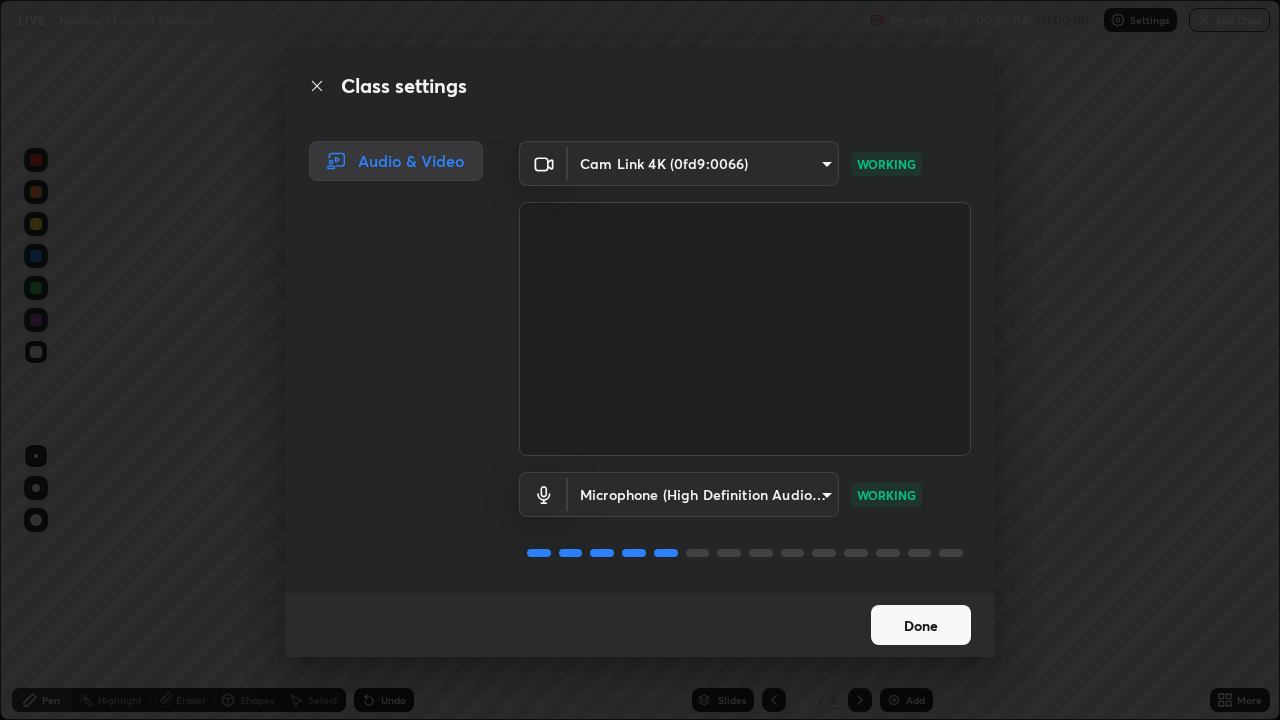 click on "Done" at bounding box center [921, 625] 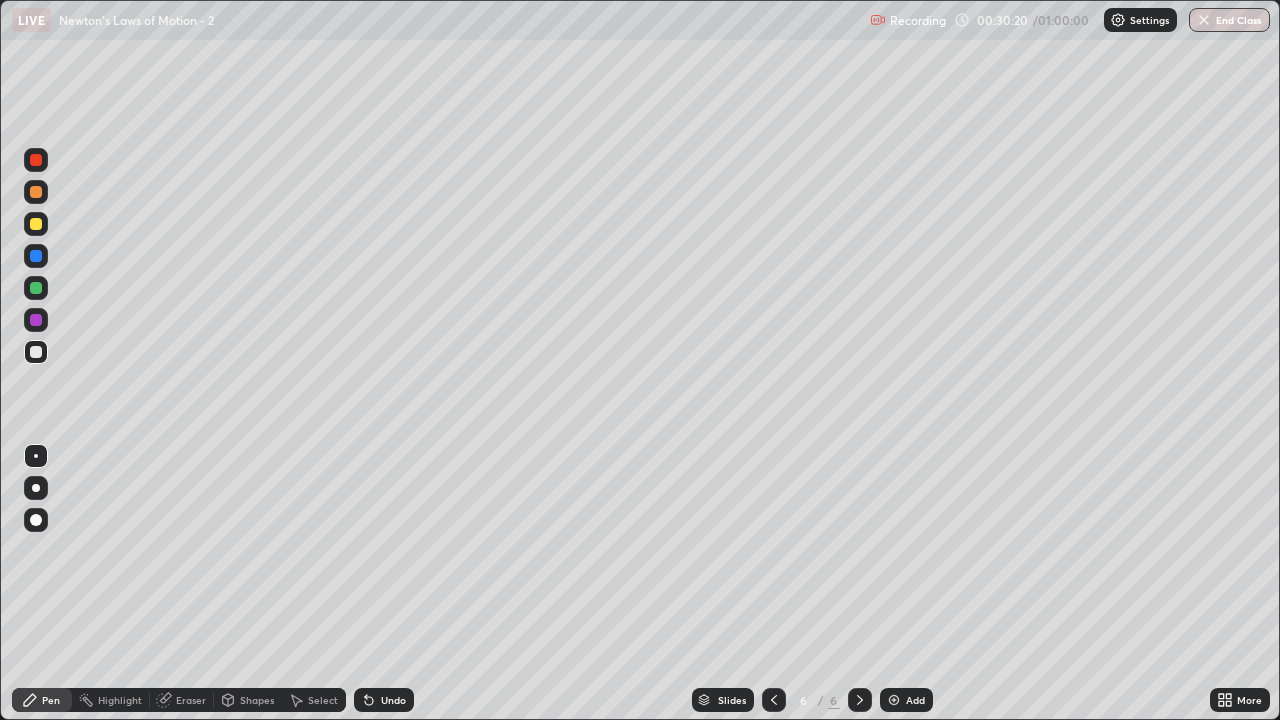click on "Eraser" at bounding box center [182, 700] 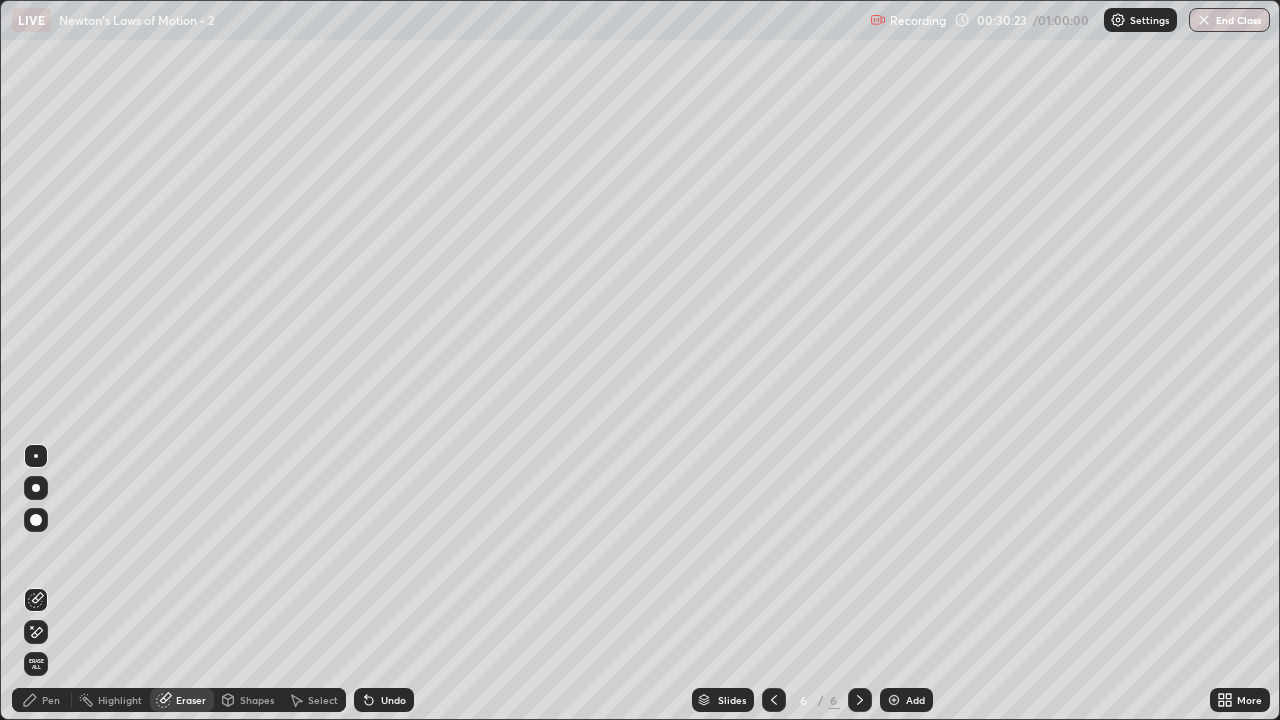 click on "Pen" at bounding box center [51, 700] 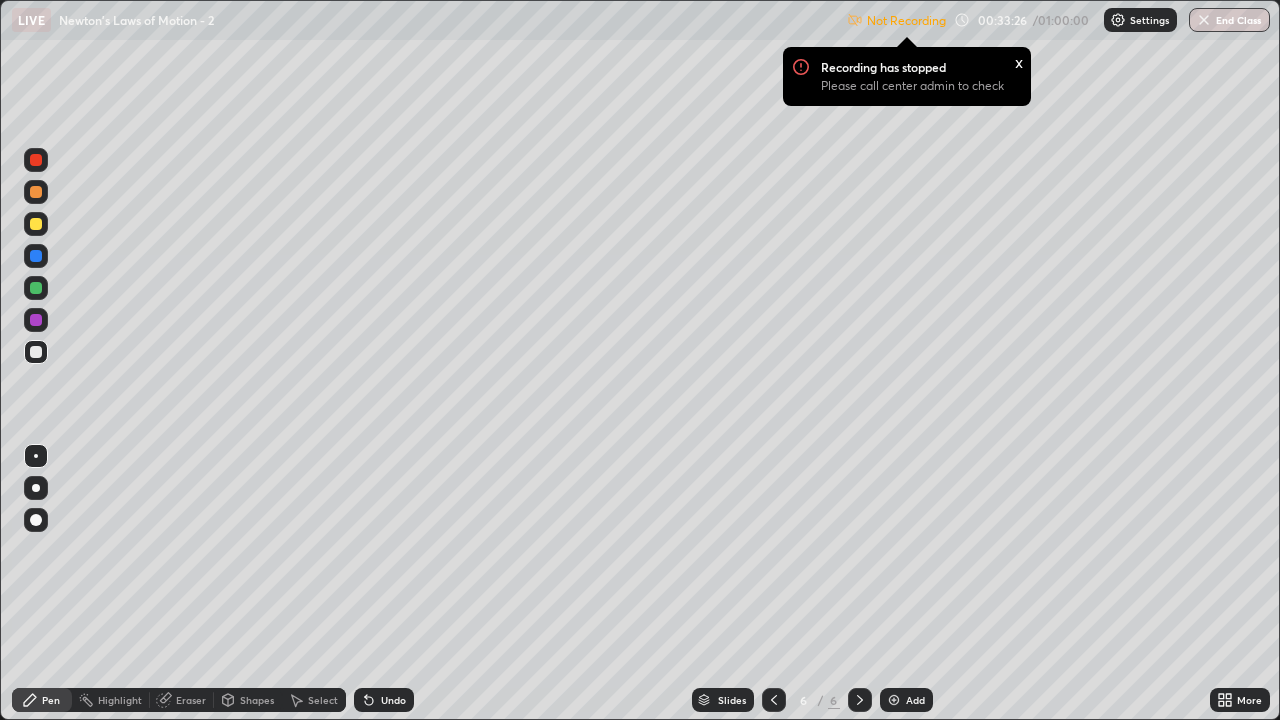 click on "Settings" at bounding box center [1140, 20] 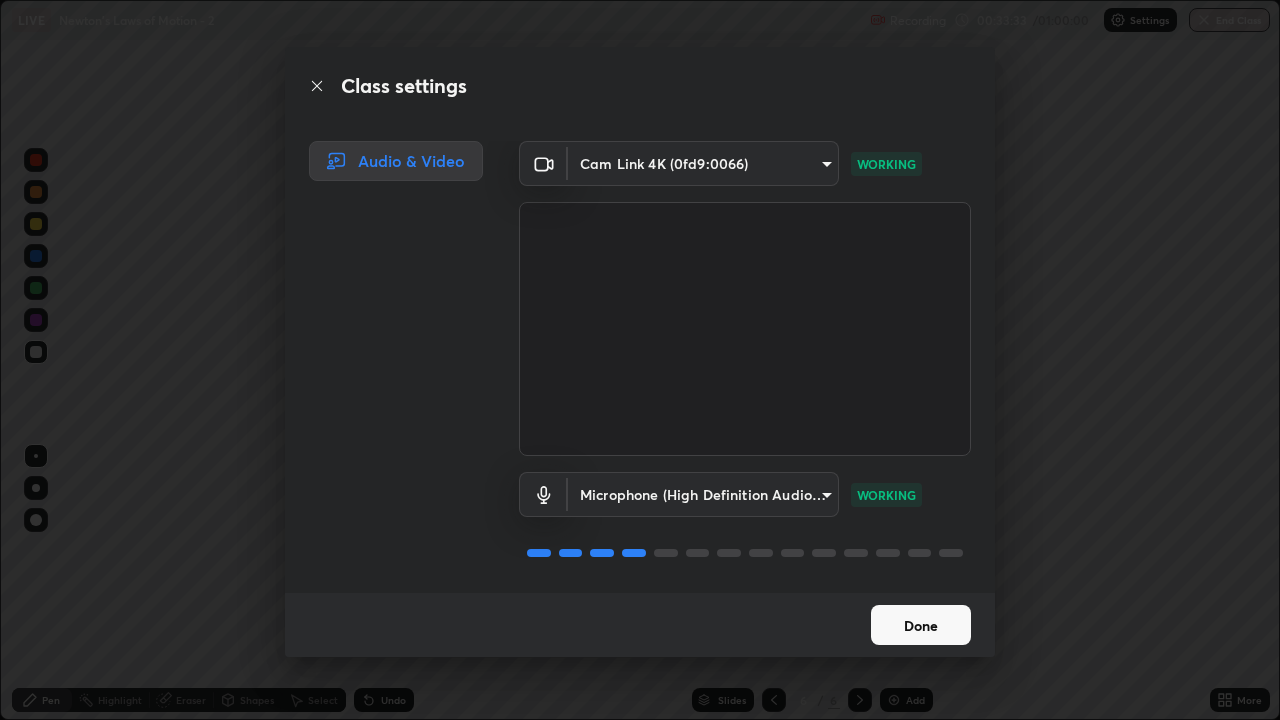 click on "Done" at bounding box center (921, 625) 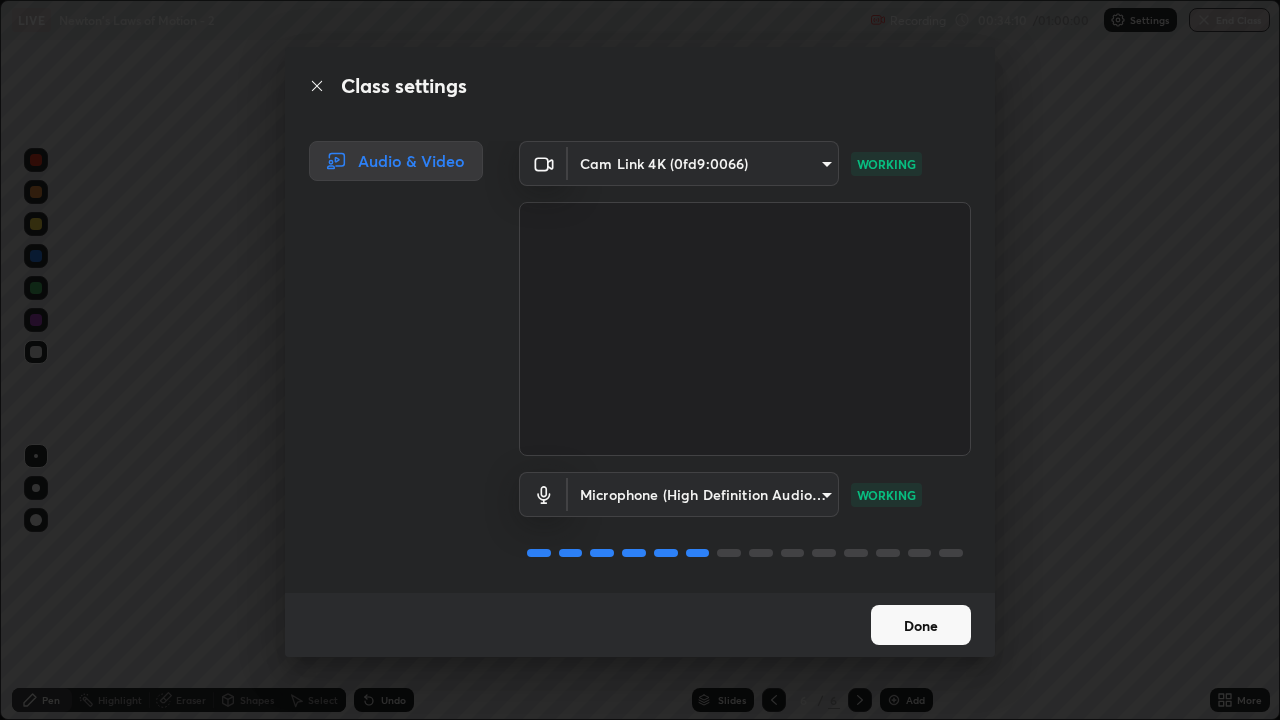 click on "Done" at bounding box center [921, 625] 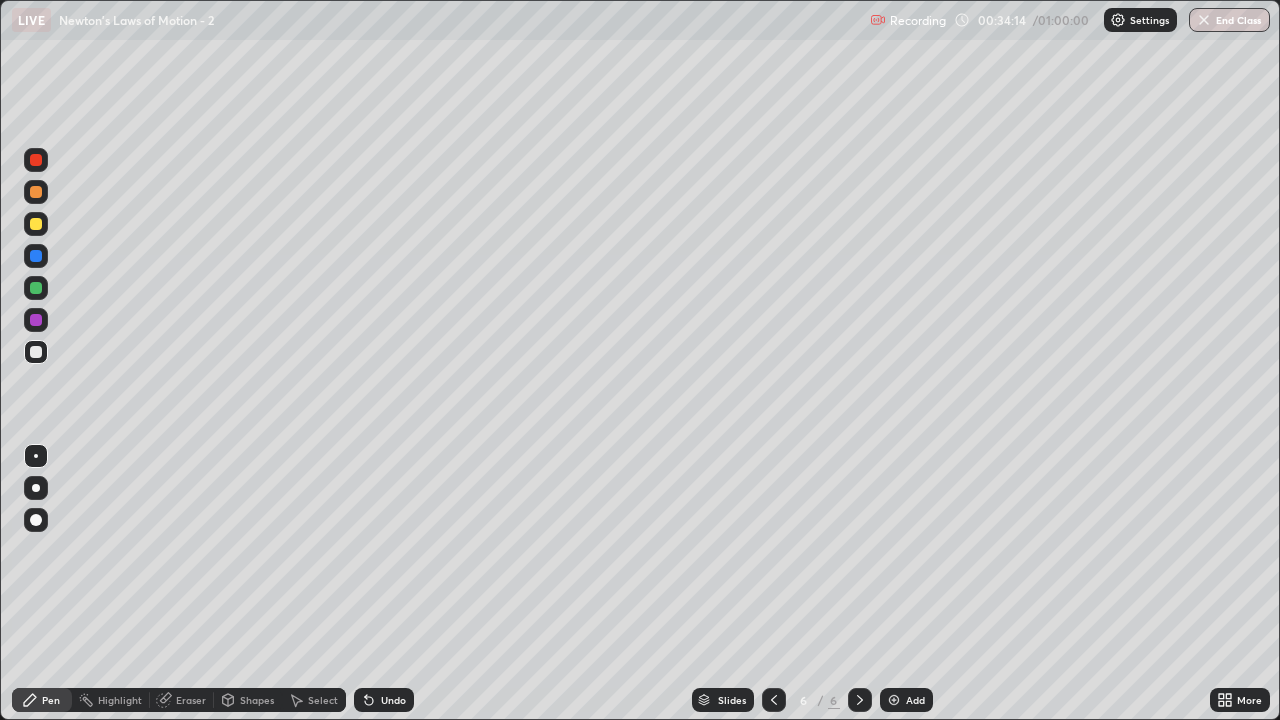 click at bounding box center (894, 700) 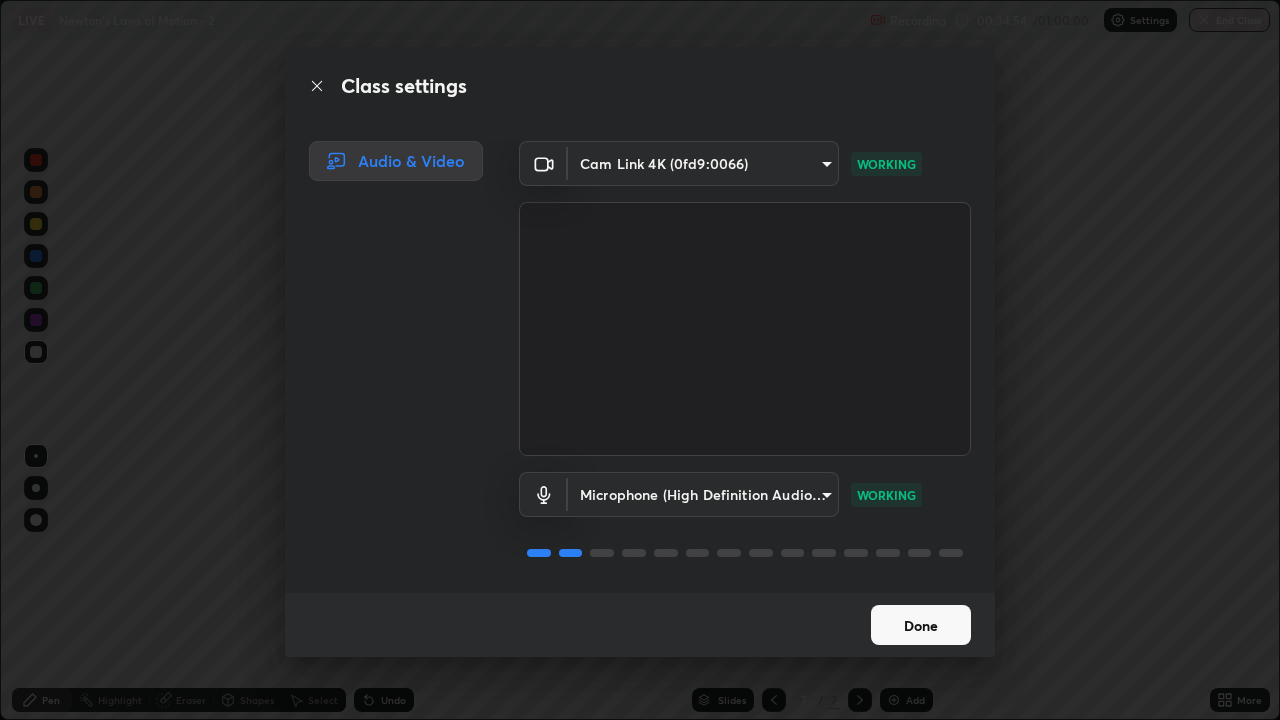 click on "Done" at bounding box center (921, 625) 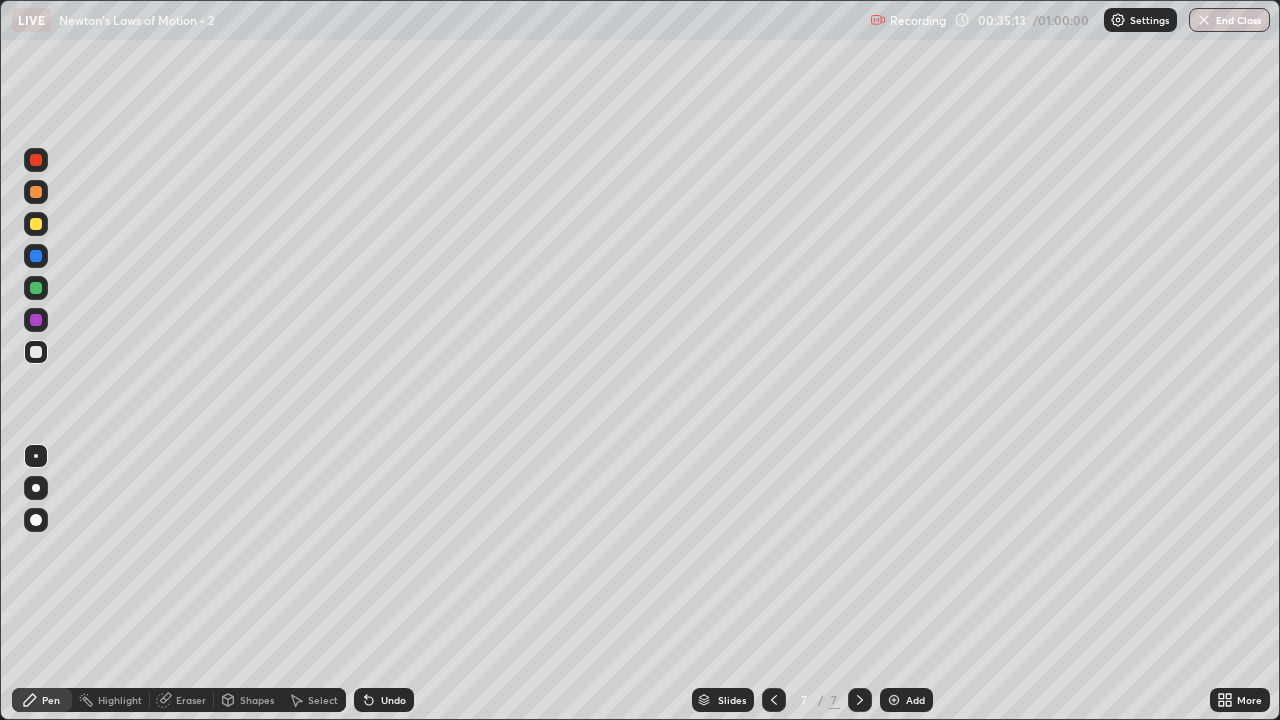 click at bounding box center [36, 160] 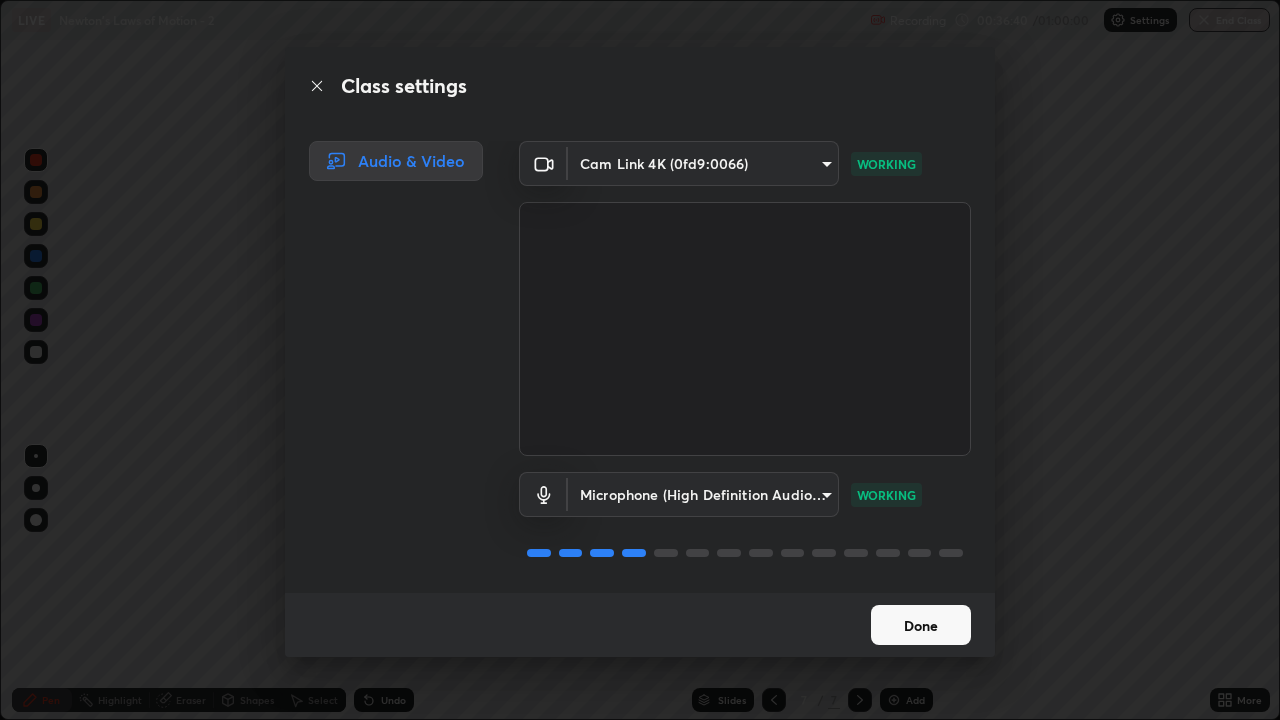 click on "Done" at bounding box center (921, 625) 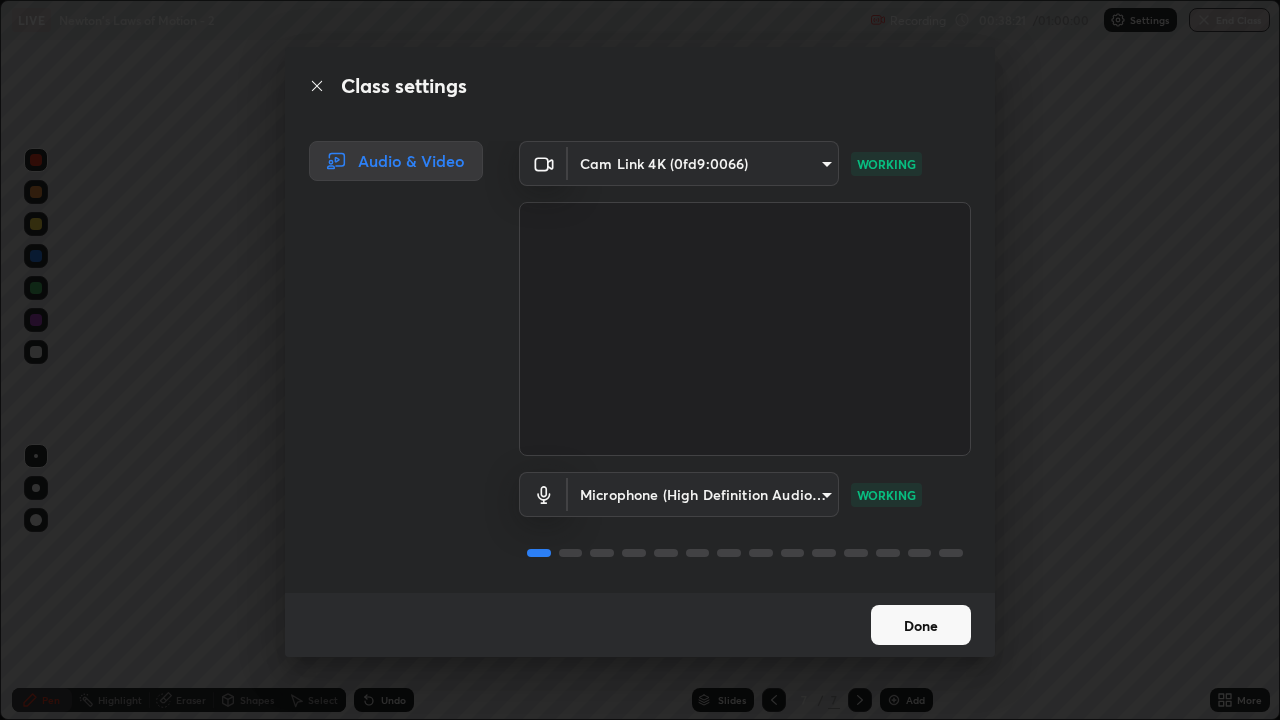 click on "Done" at bounding box center [921, 625] 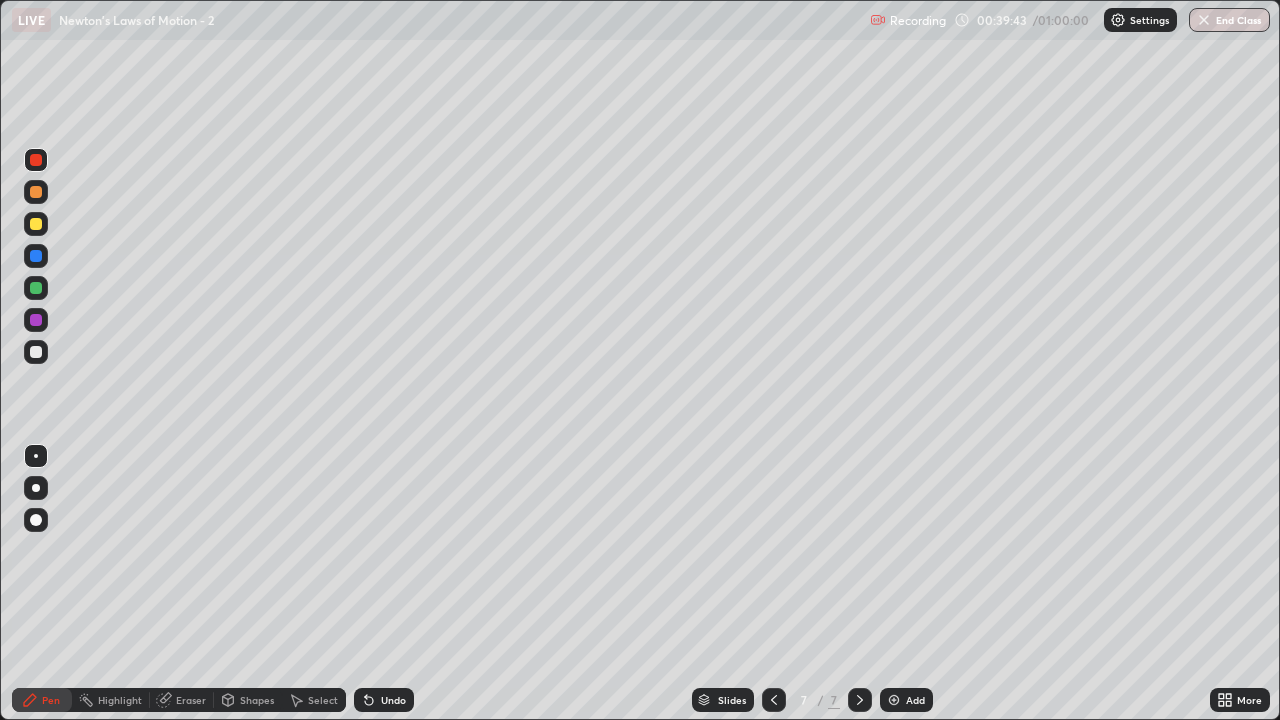 click on "Add" at bounding box center (915, 700) 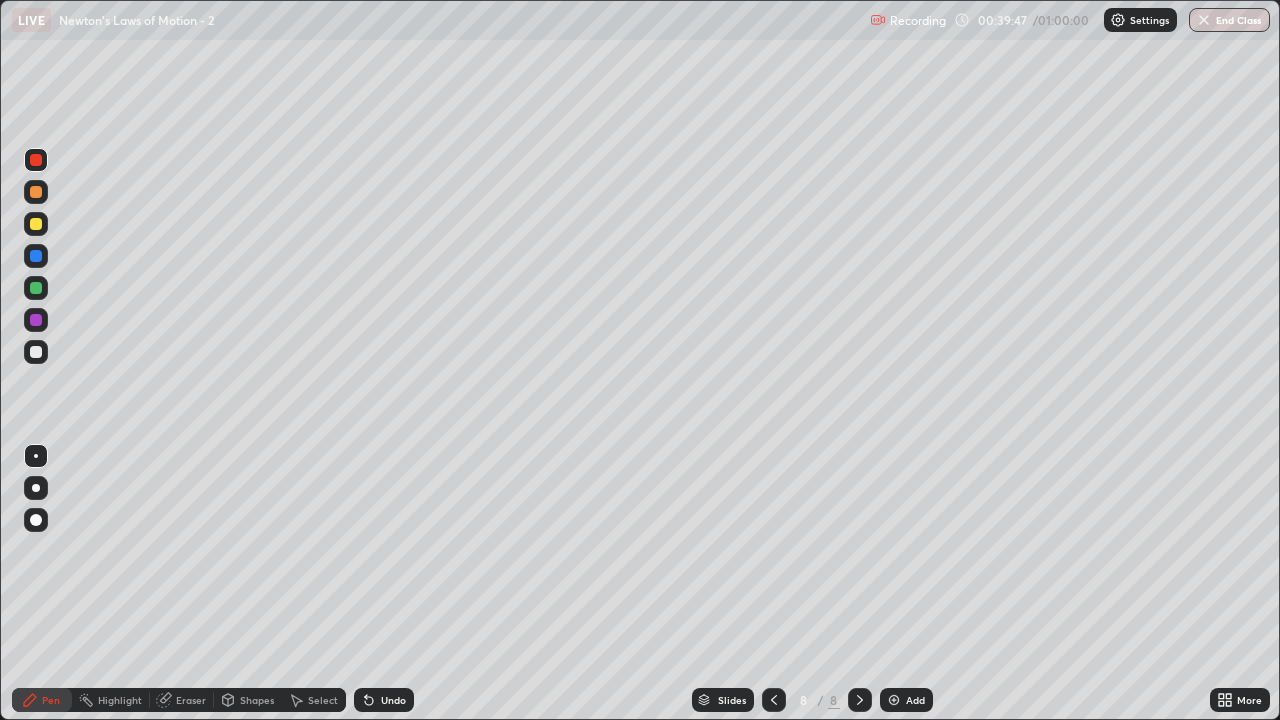 click at bounding box center [36, 352] 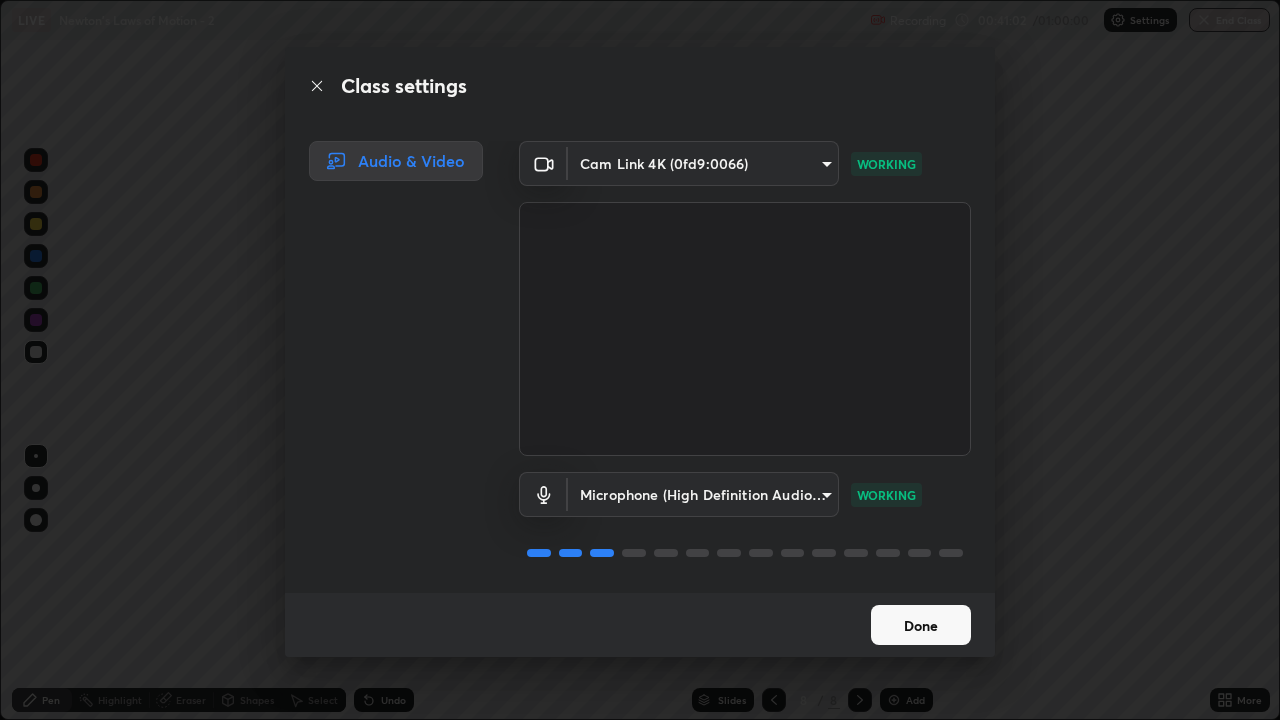 click on "Done" at bounding box center (921, 625) 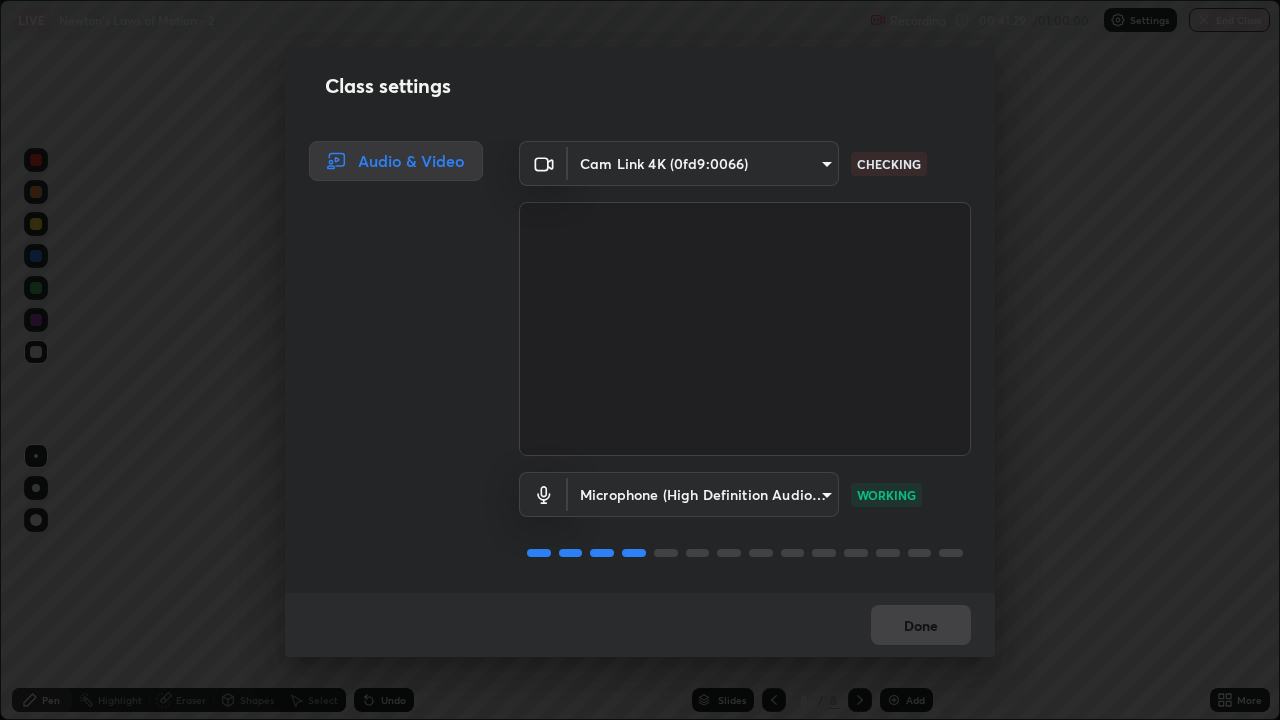 click on "Done" at bounding box center (640, 625) 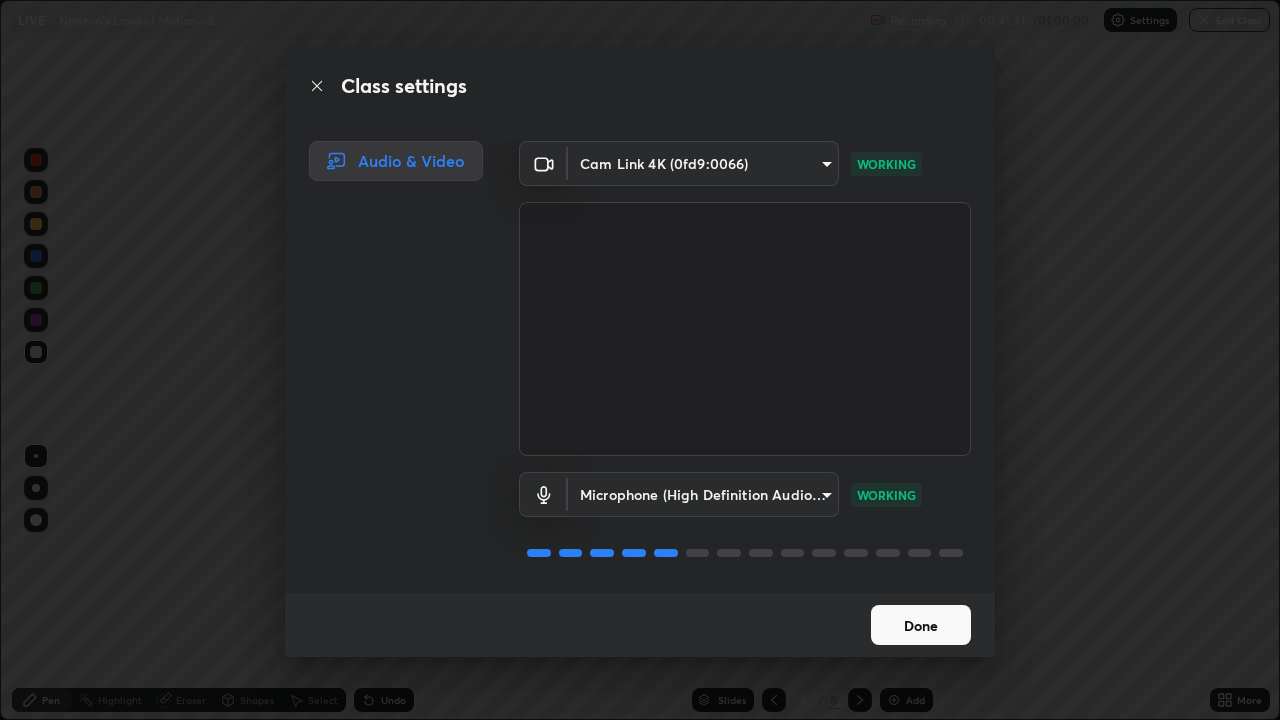 click on "Done" at bounding box center (921, 625) 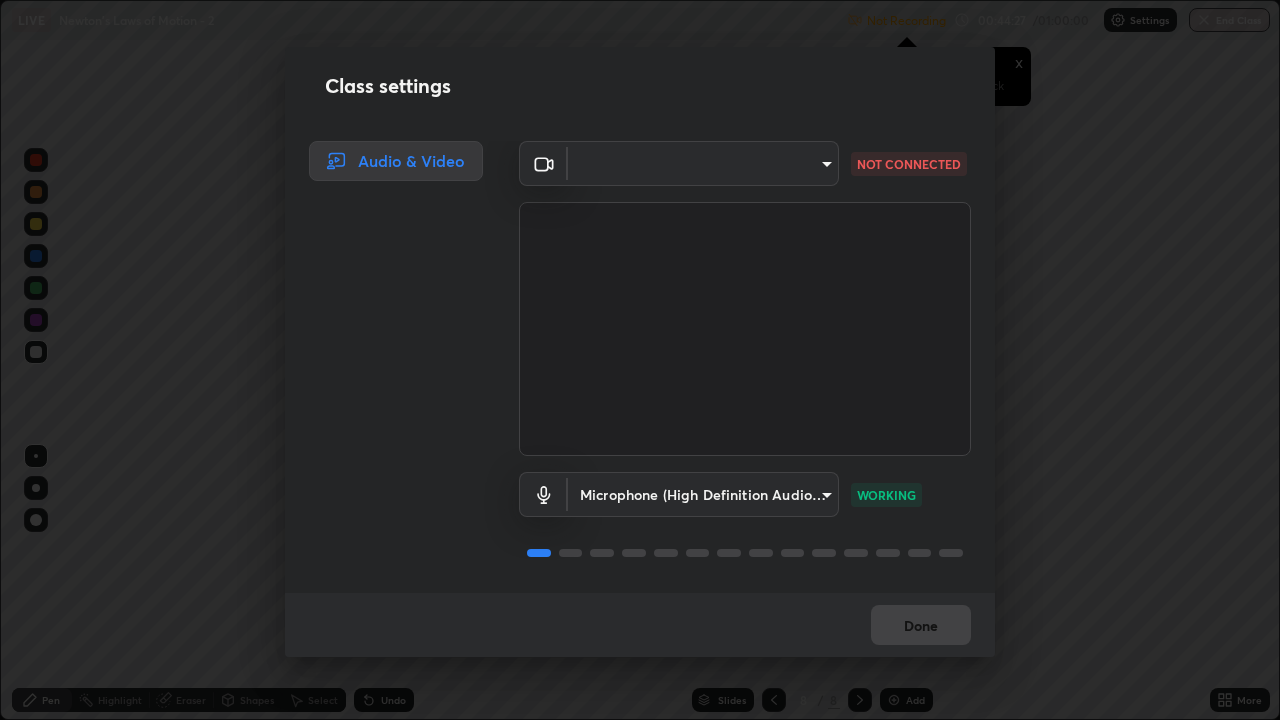 click on "Done" at bounding box center [640, 625] 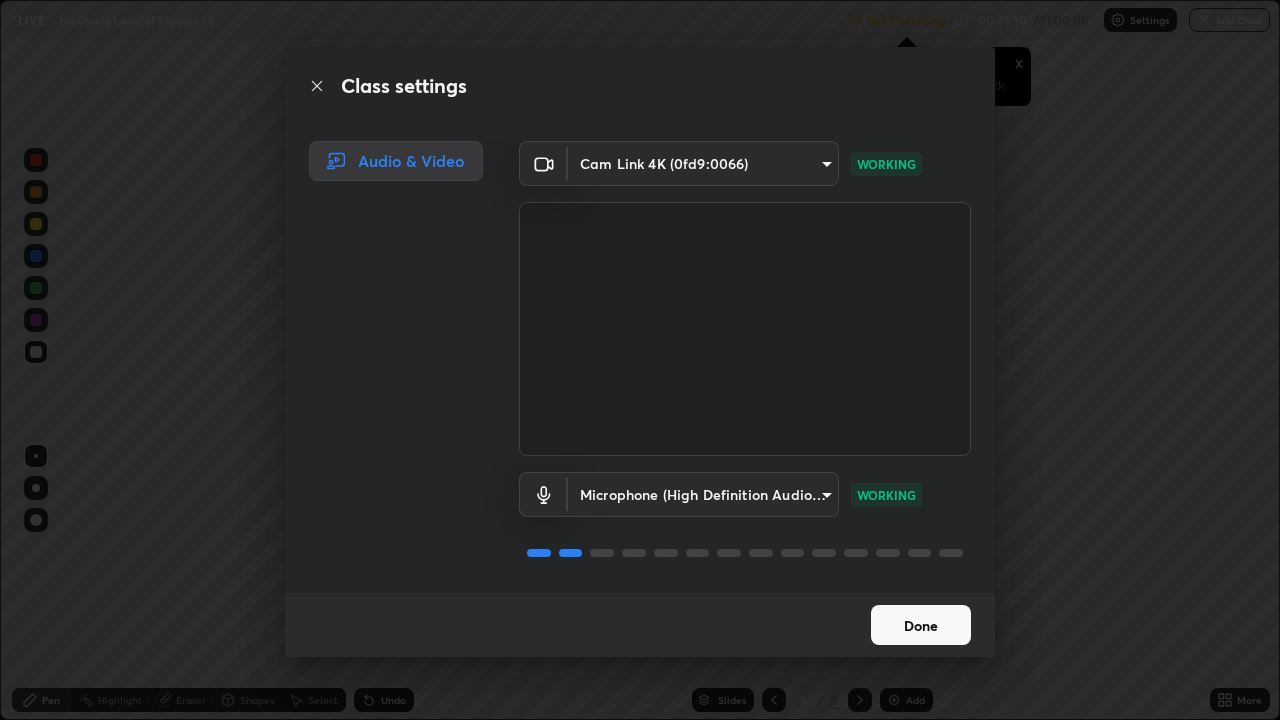 click on "Done" at bounding box center [921, 625] 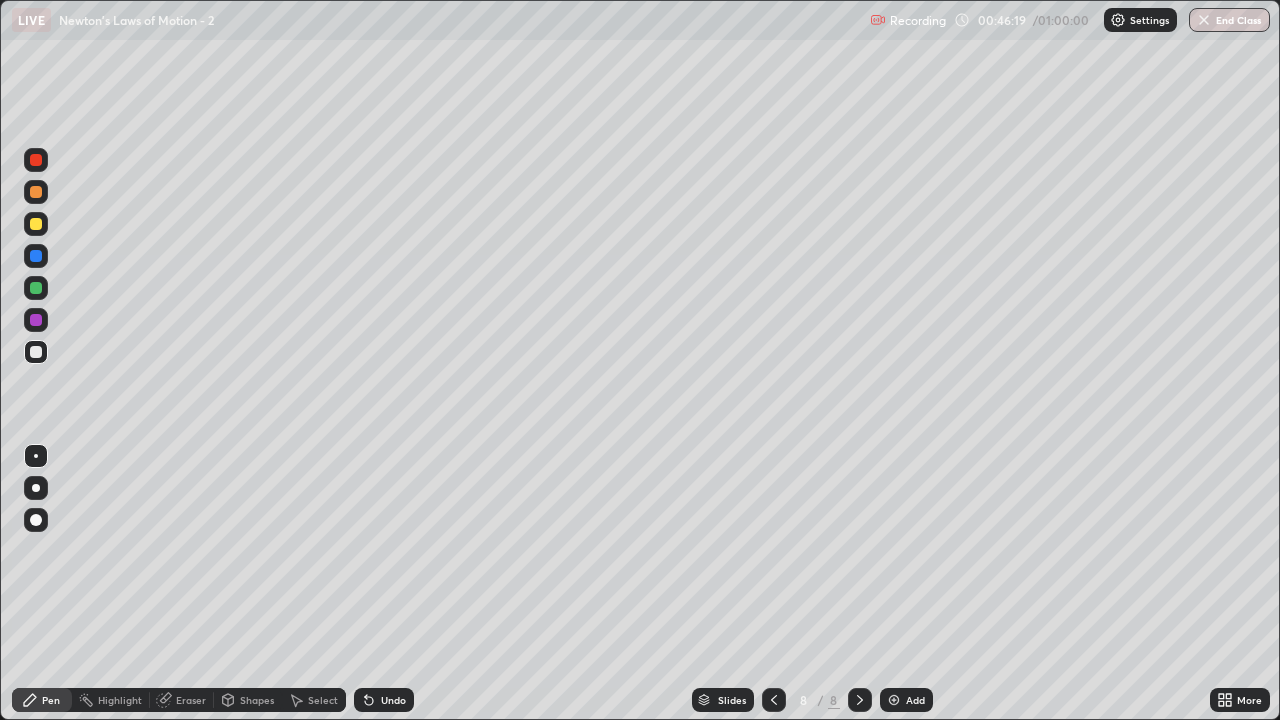 click on "Add" at bounding box center (906, 700) 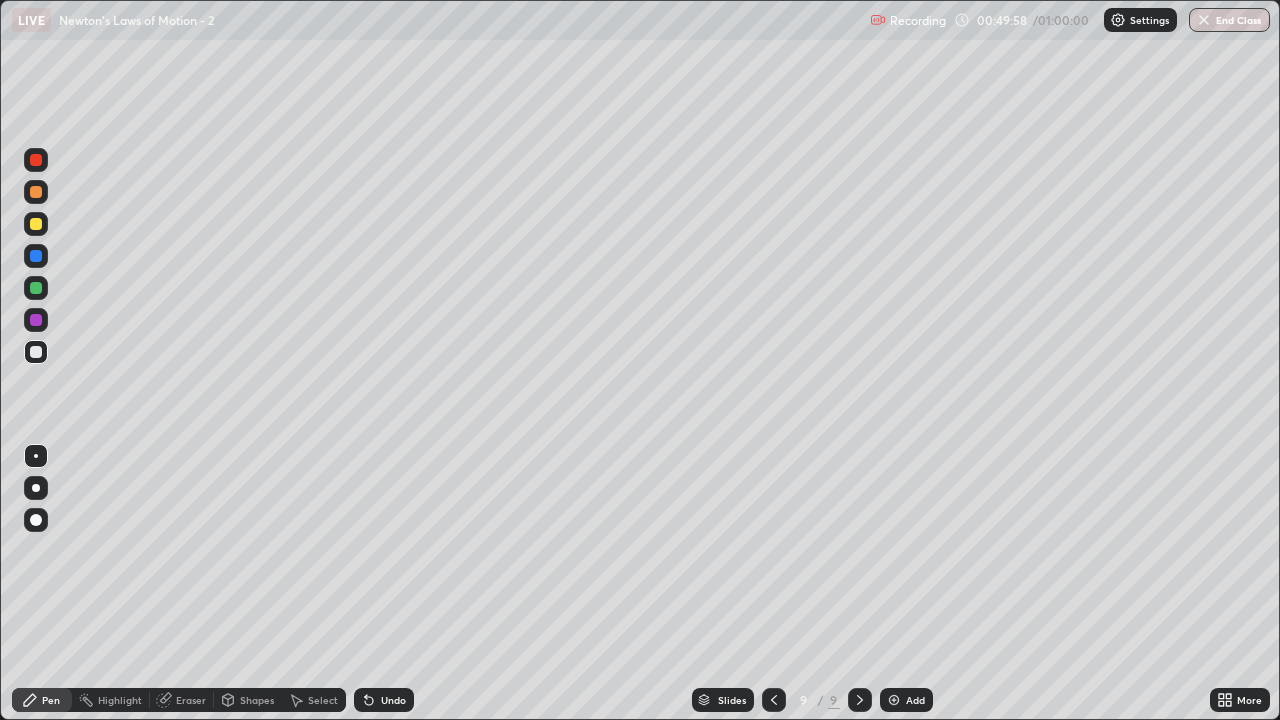 click at bounding box center (894, 700) 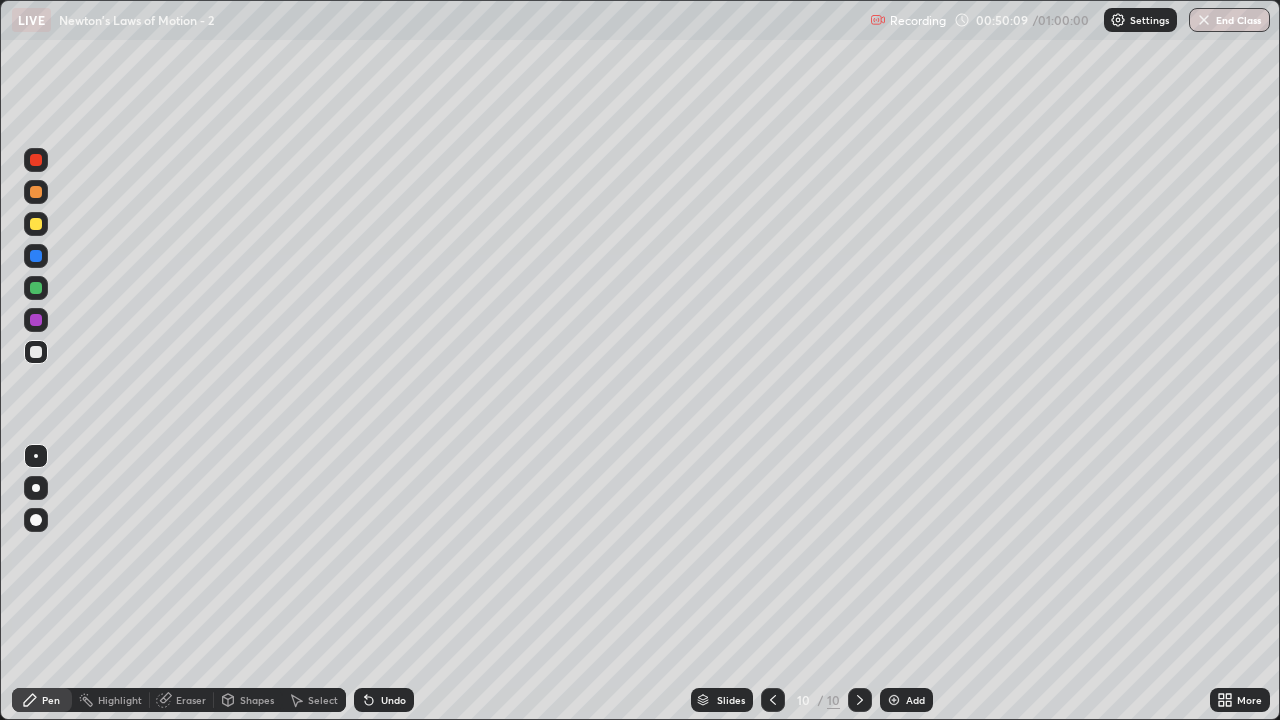 click on "Eraser" at bounding box center [191, 700] 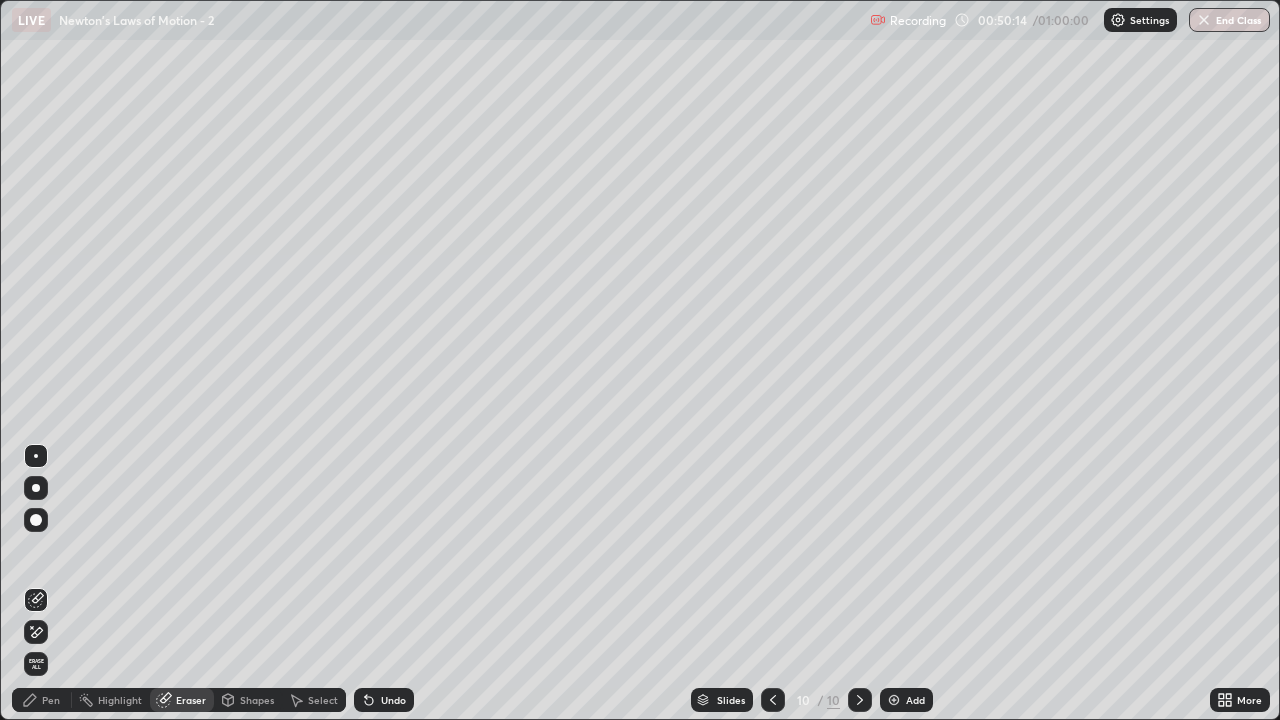 click on "Pen" at bounding box center [42, 700] 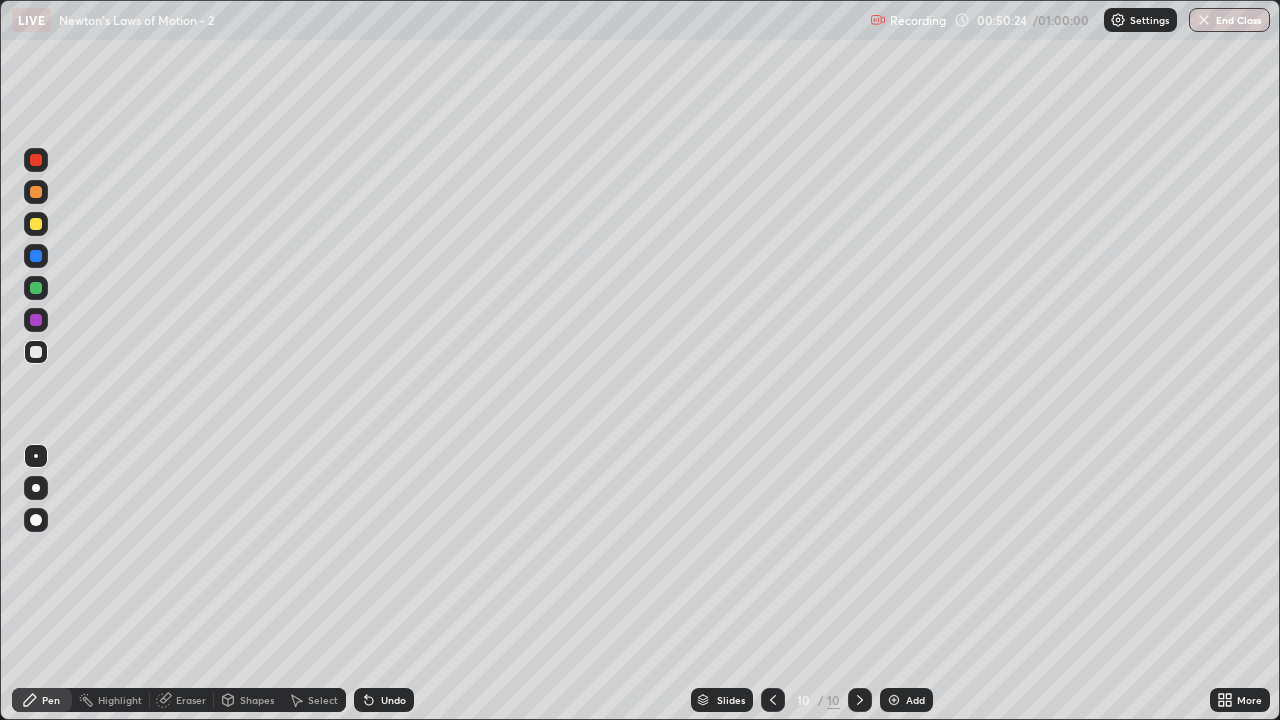 click on "Eraser" at bounding box center (182, 700) 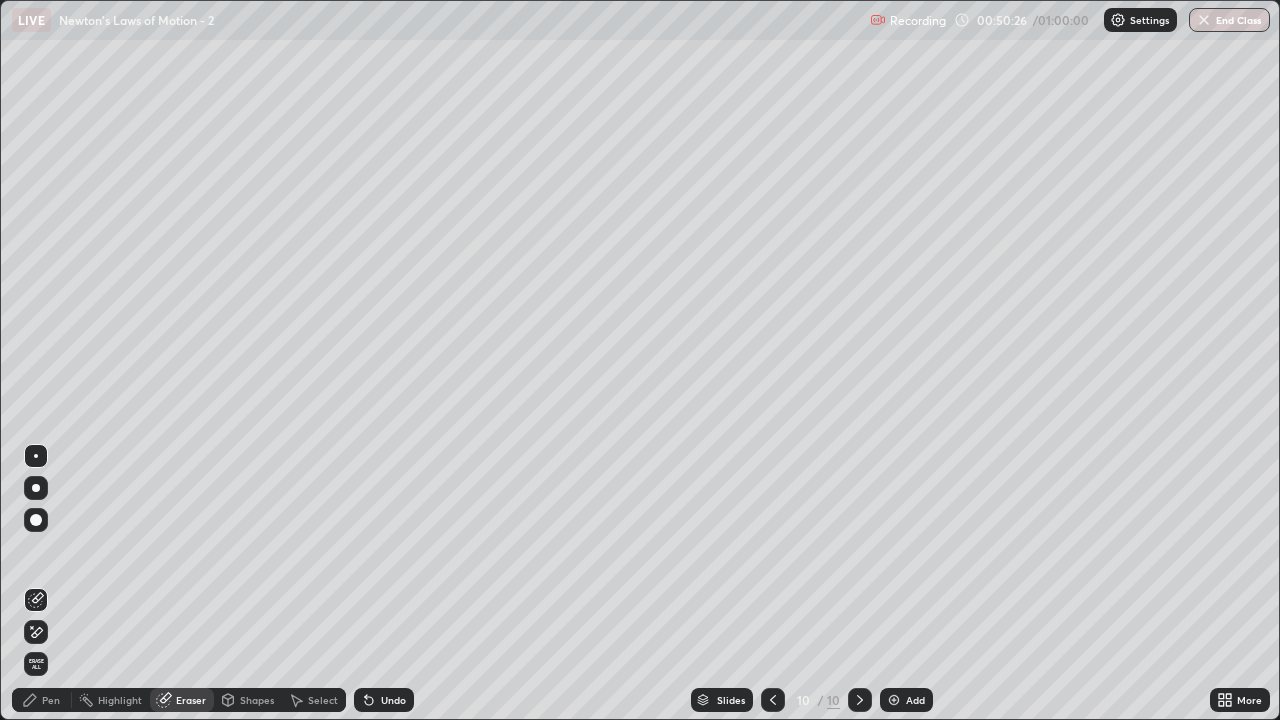 click on "Pen" at bounding box center [42, 700] 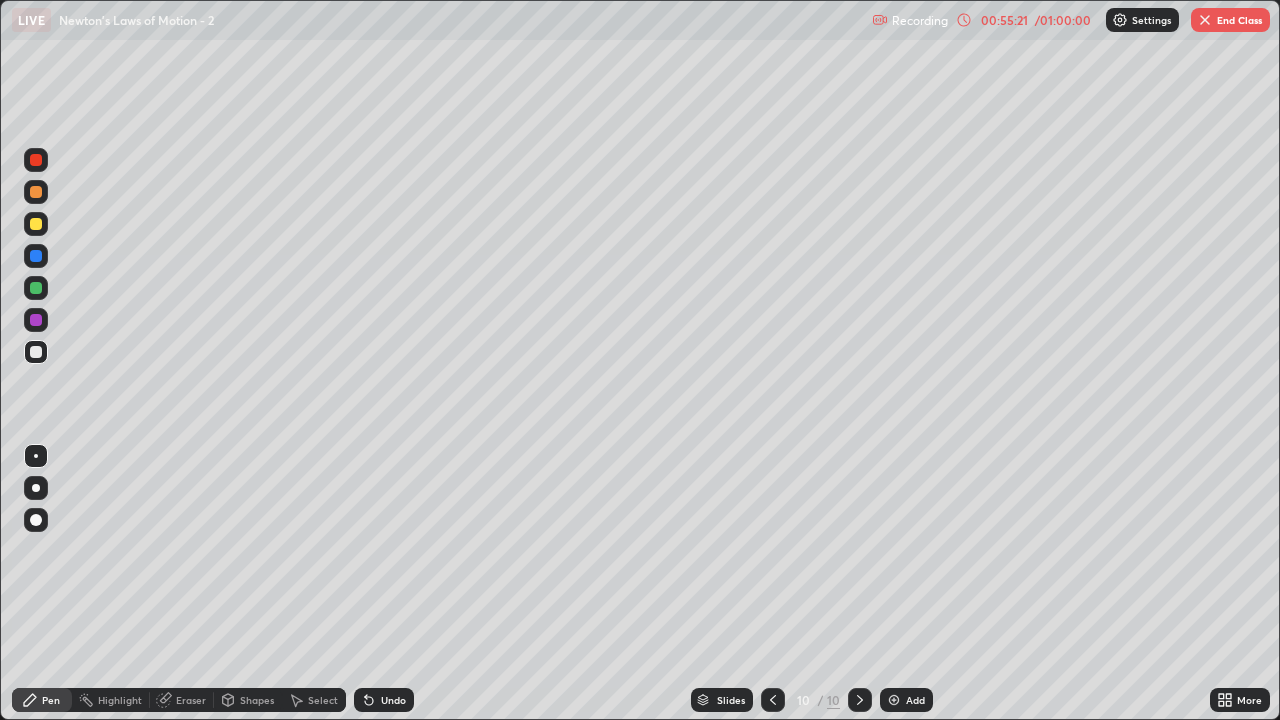 click on "End Class" at bounding box center [1230, 20] 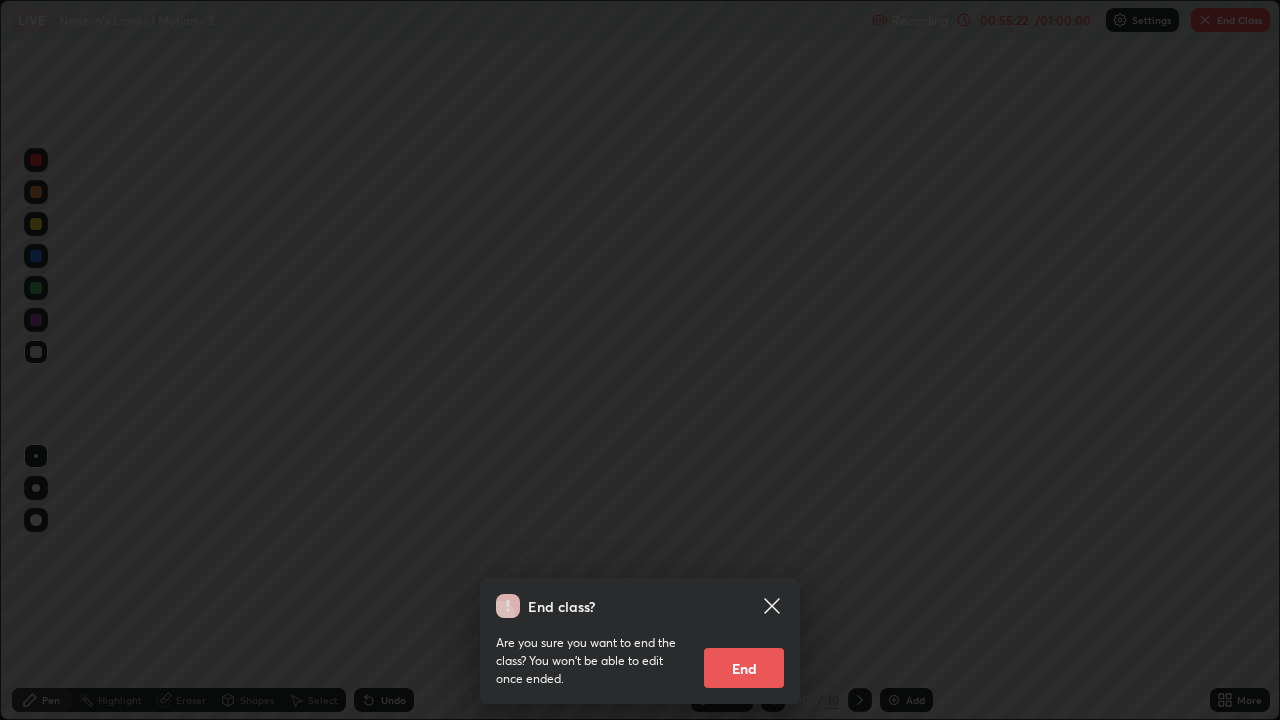 click on "End" at bounding box center (744, 668) 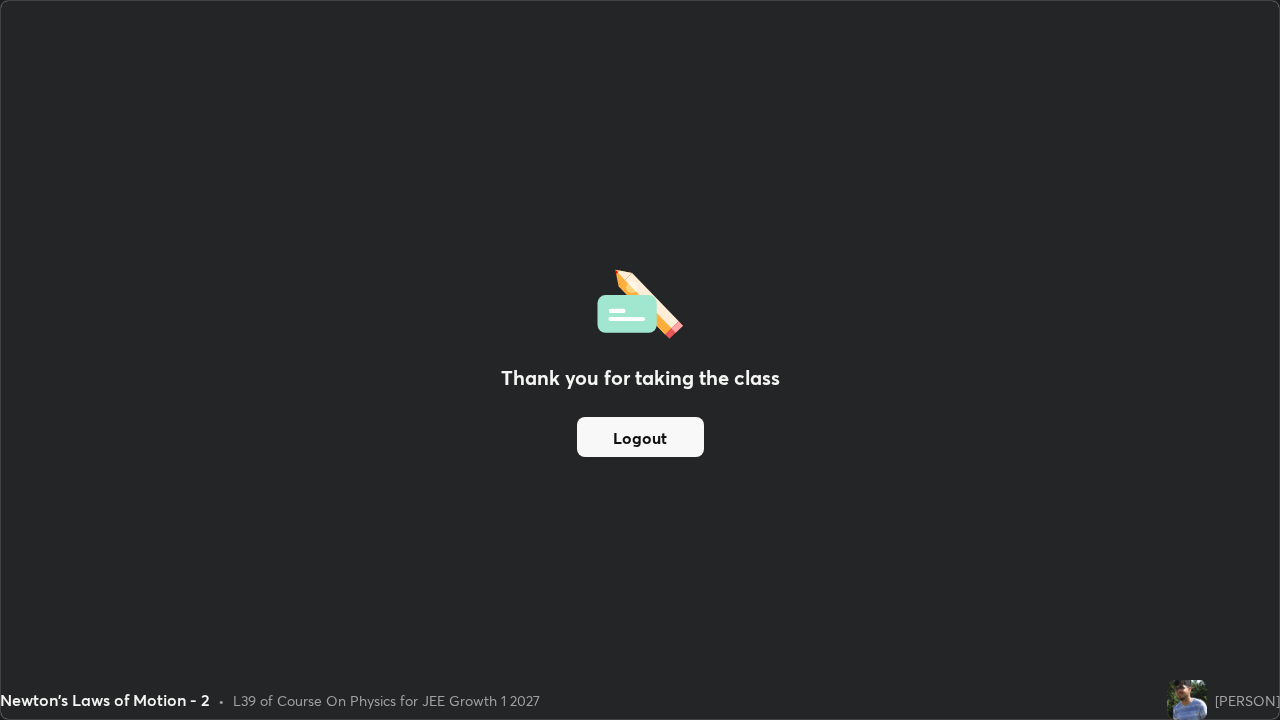 click on "Logout" at bounding box center [640, 437] 